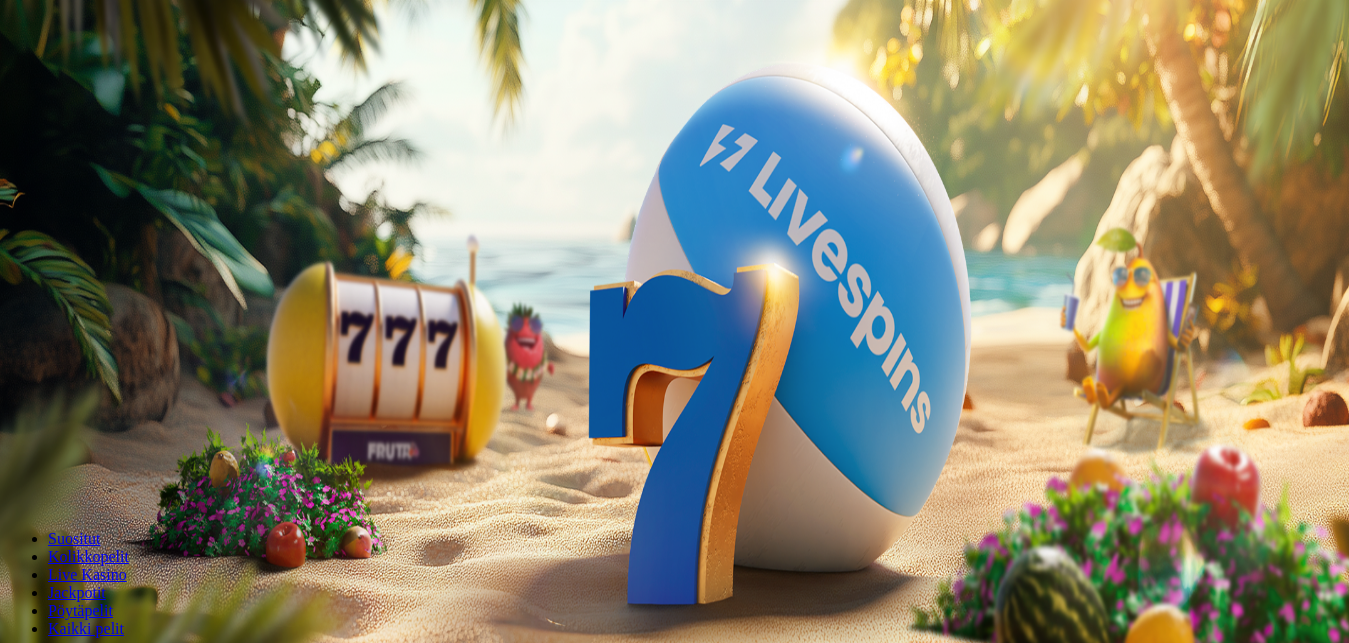scroll, scrollTop: 0, scrollLeft: 0, axis: both 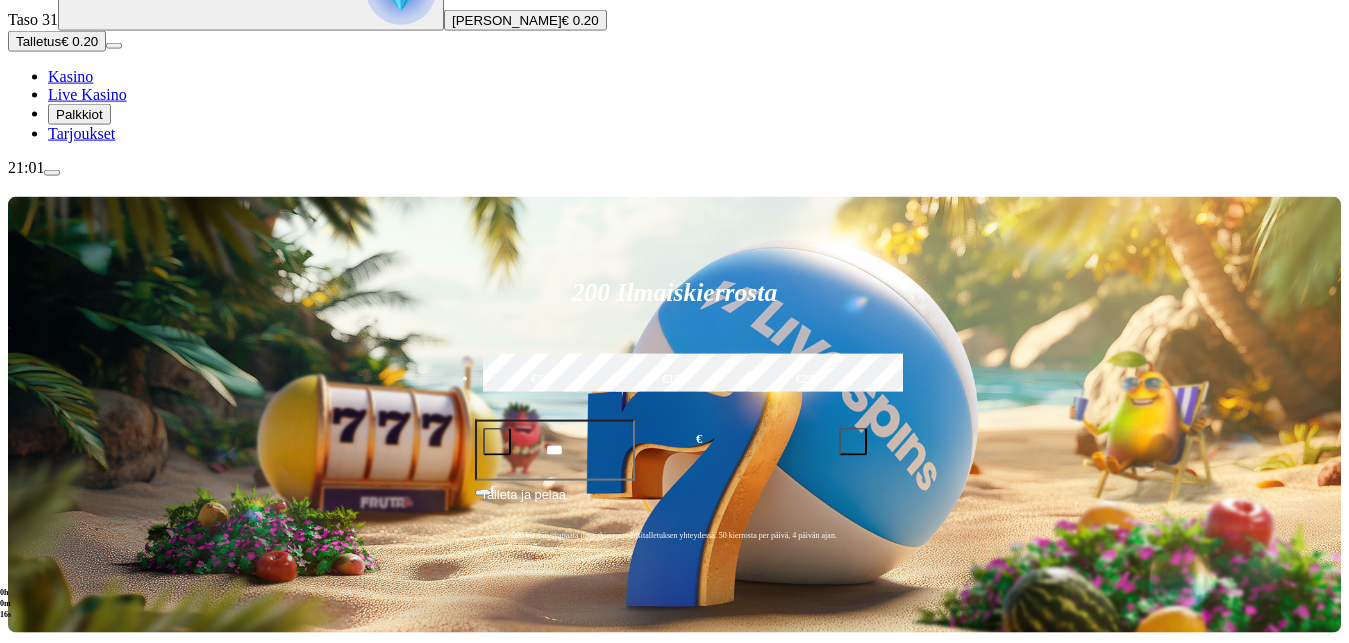 click at bounding box center (272, 15745) 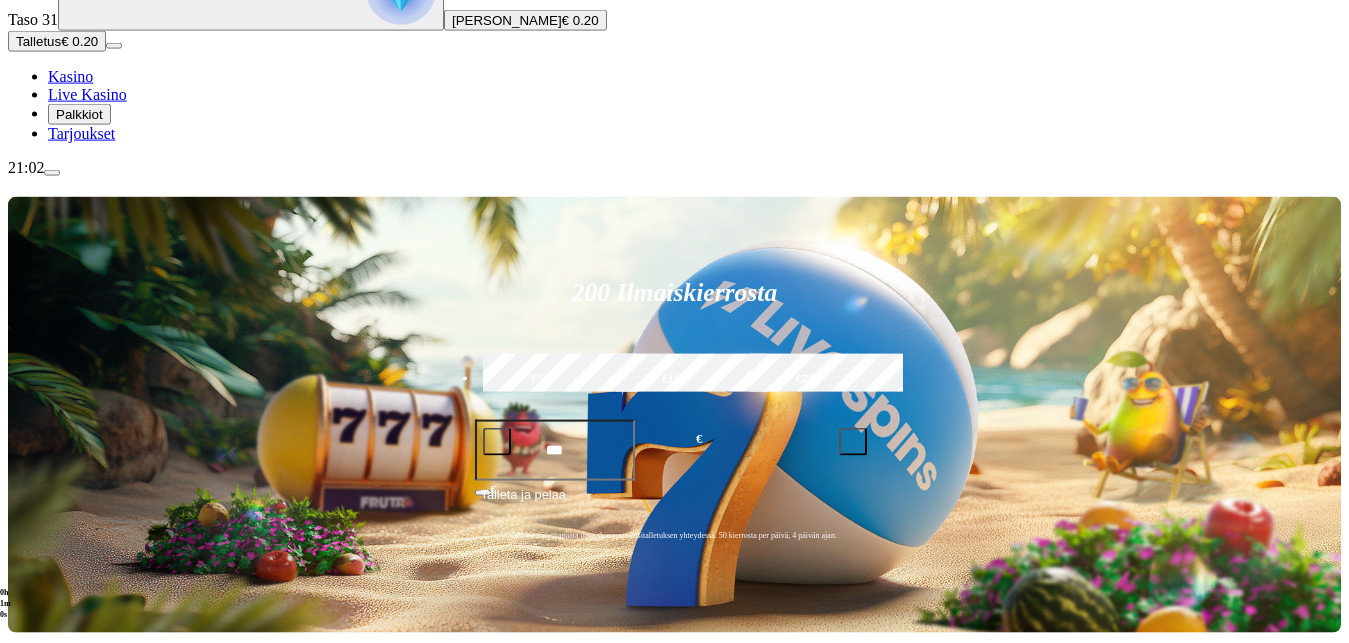 click at bounding box center (945, 732) 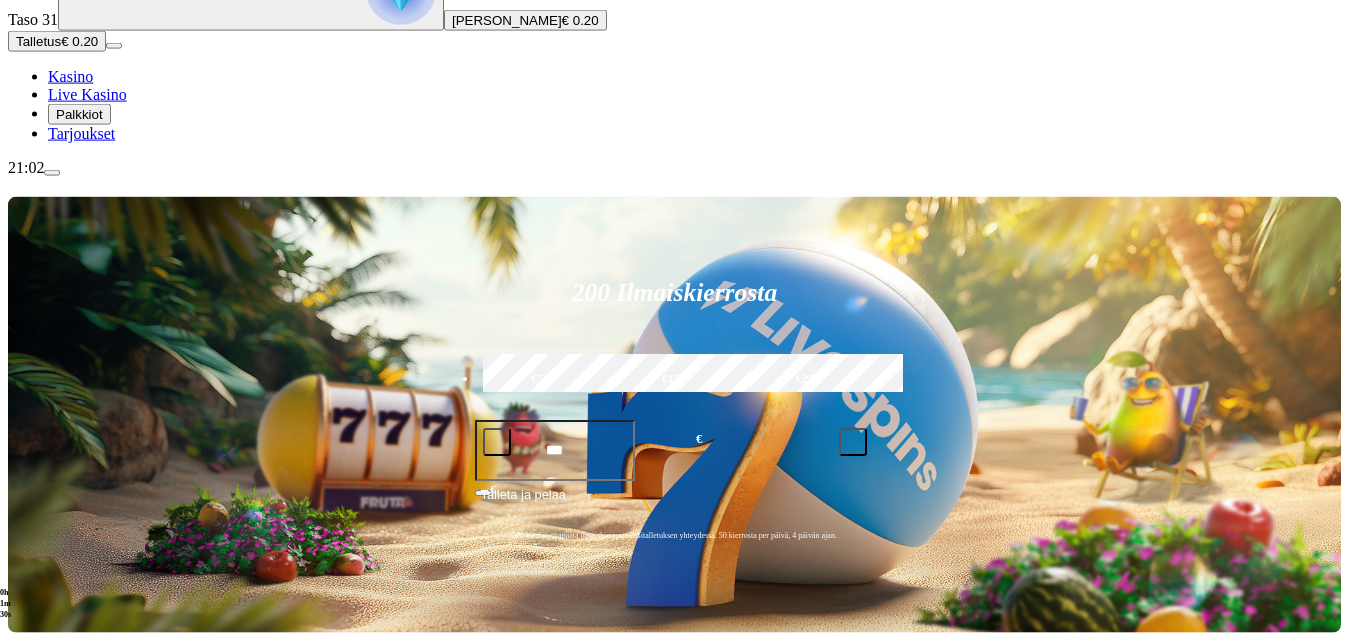 type on "**********" 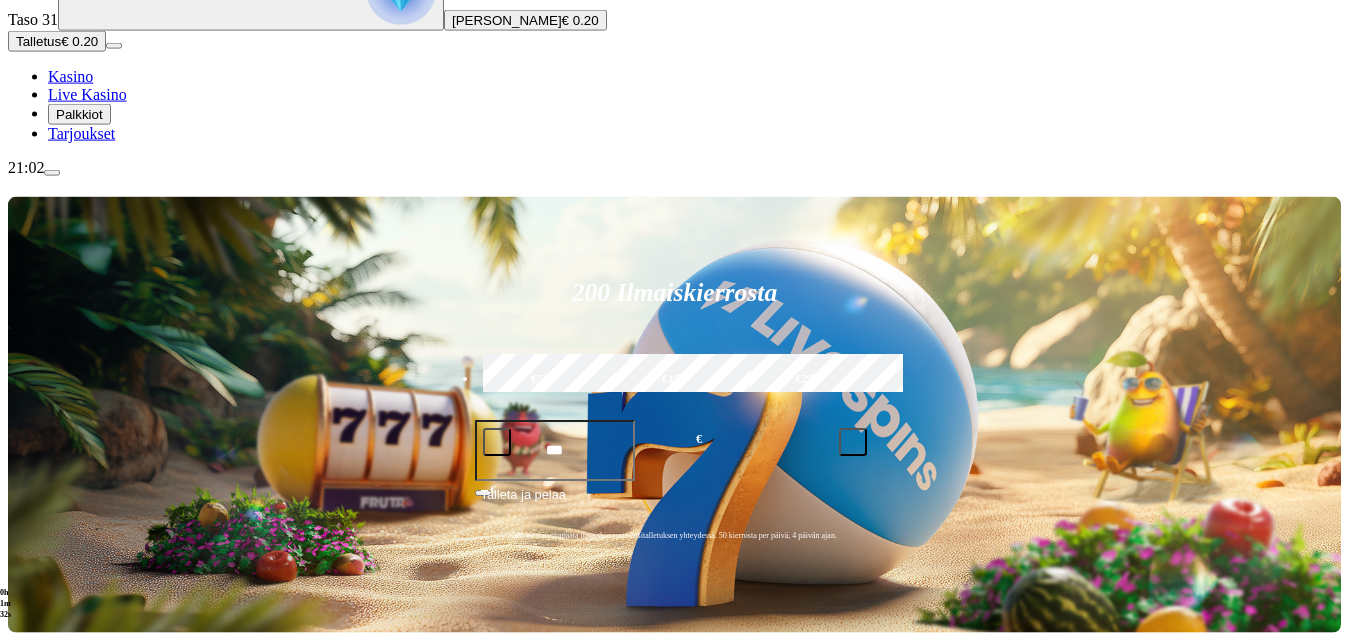 click at bounding box center [874, 668] 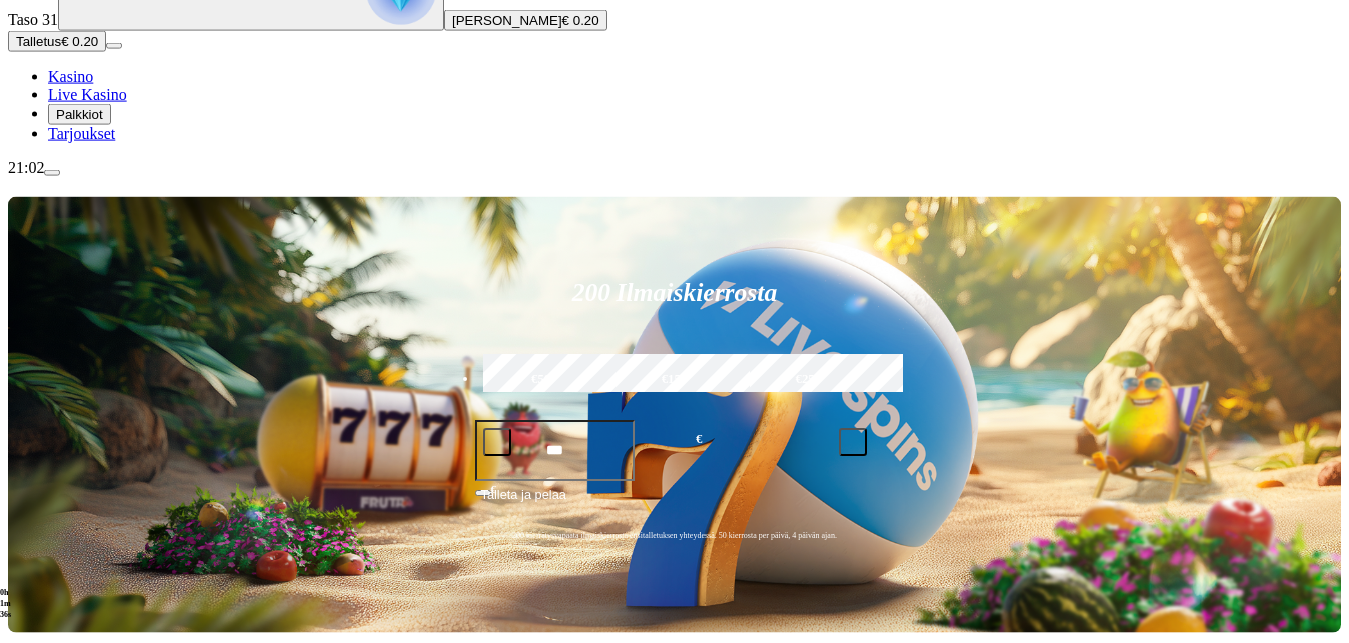 click at bounding box center (1024, 674) 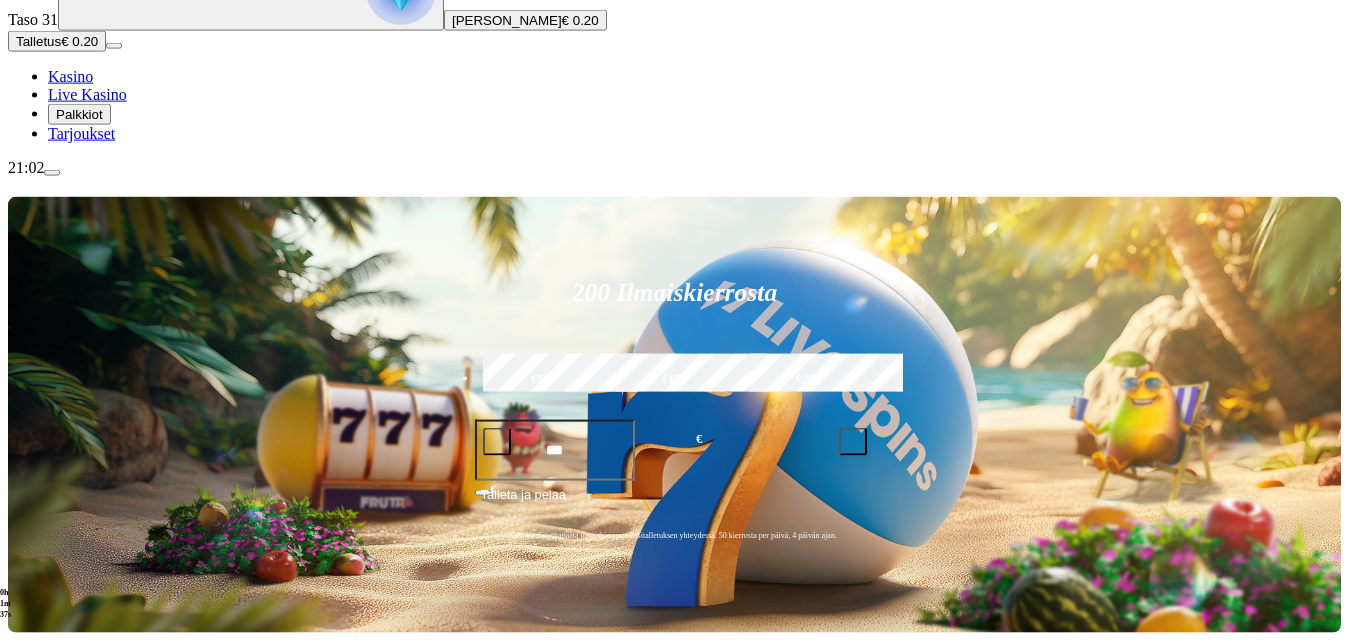 click at bounding box center (1107, 731) 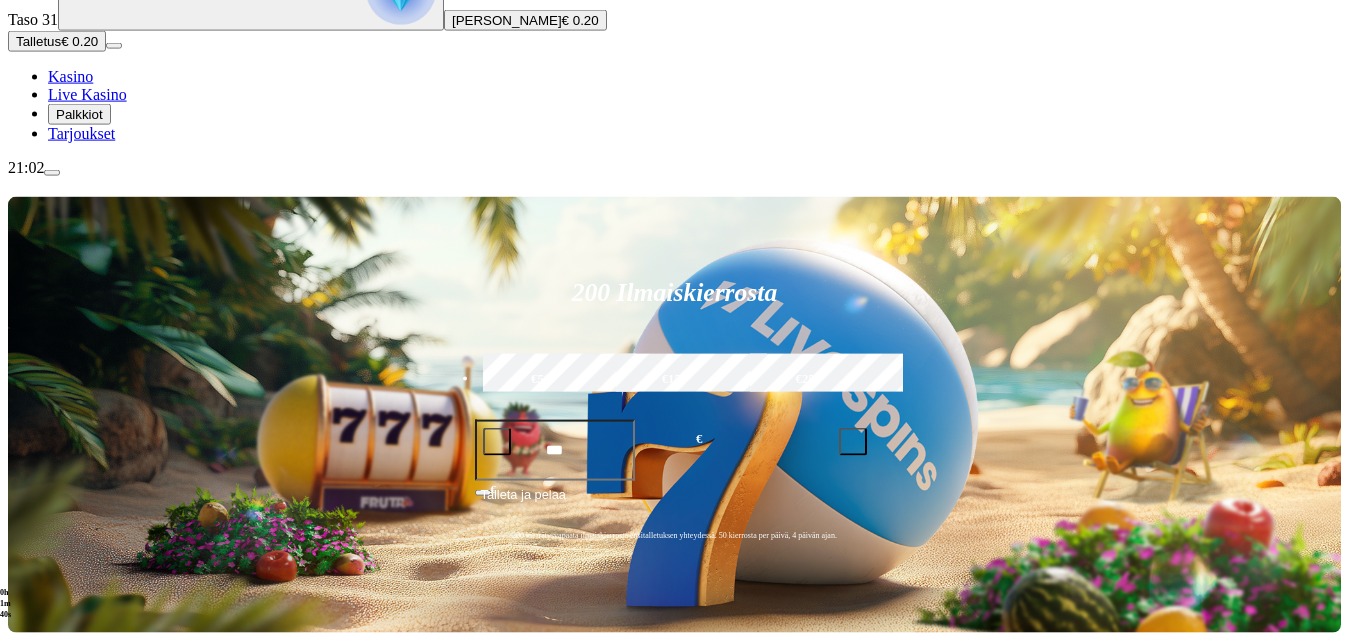 click at bounding box center (945, 732) 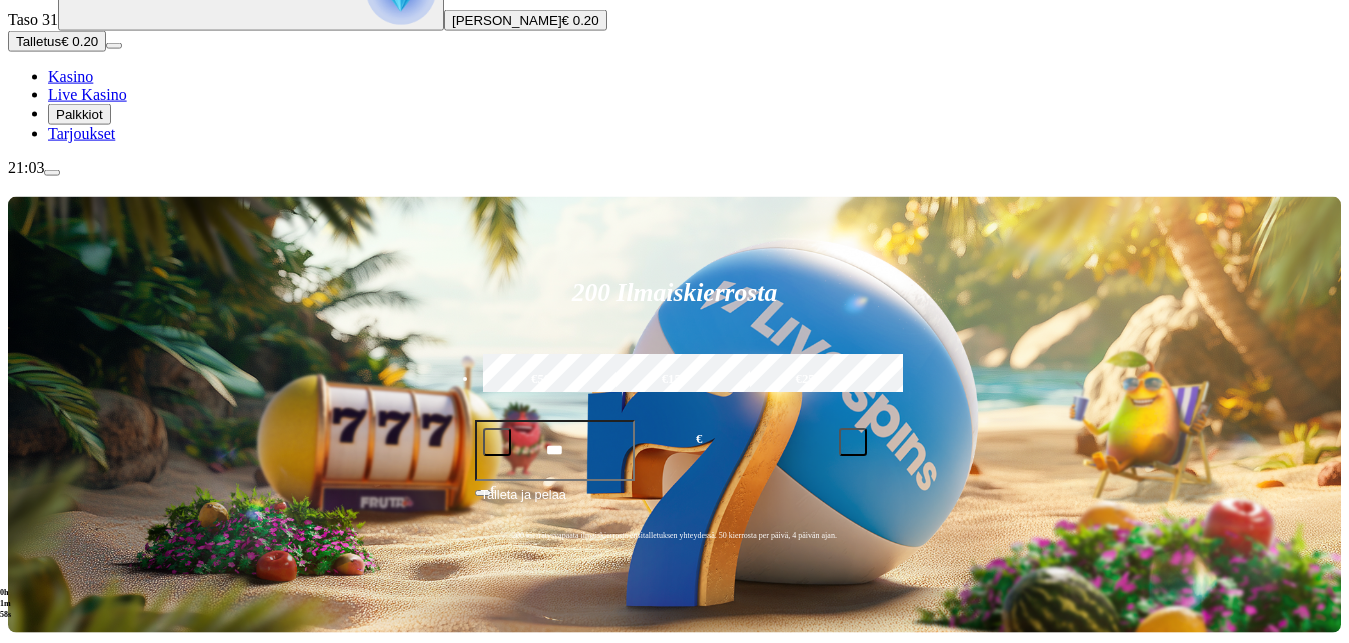 type on "**********" 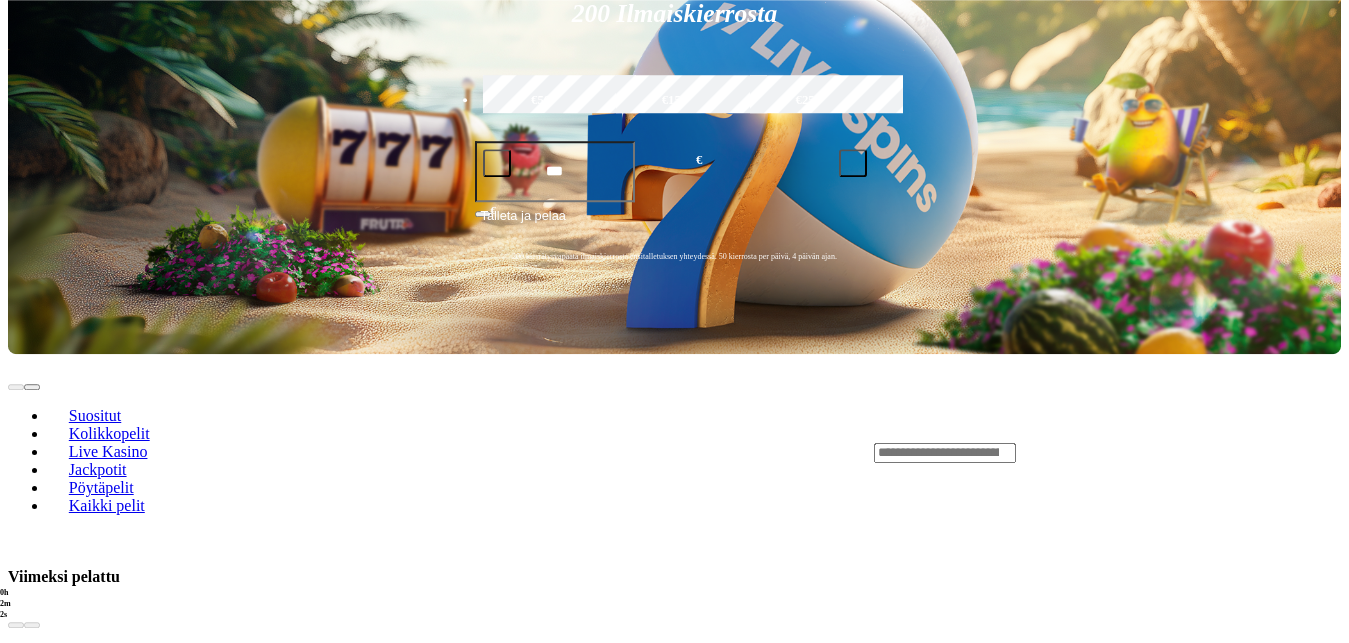 scroll, scrollTop: 476, scrollLeft: 0, axis: vertical 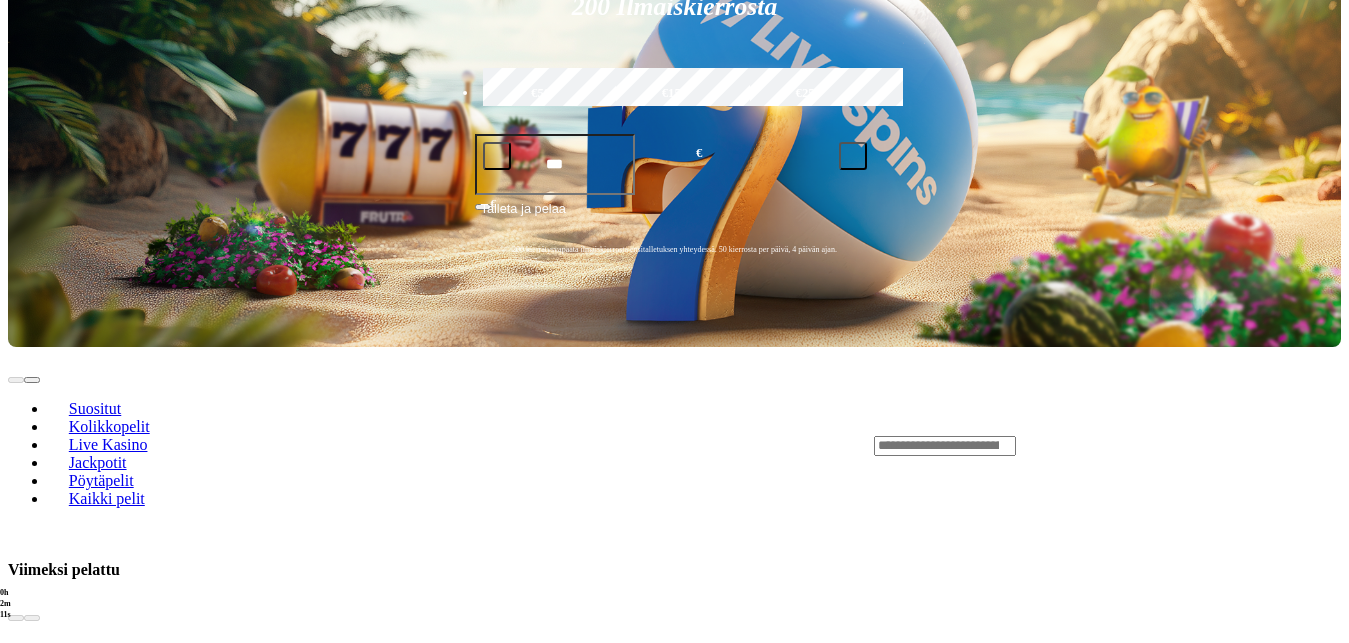 click on "Näytä kaikki" at bounding box center (1316, 751) 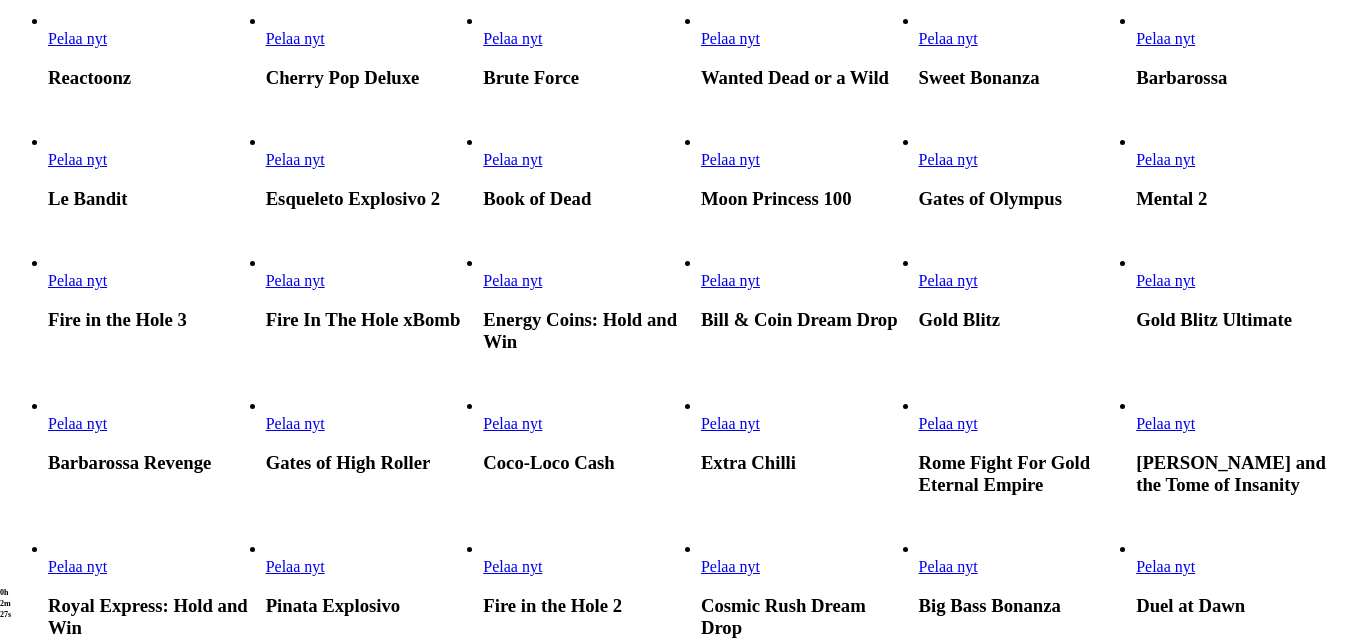 scroll, scrollTop: 952, scrollLeft: 0, axis: vertical 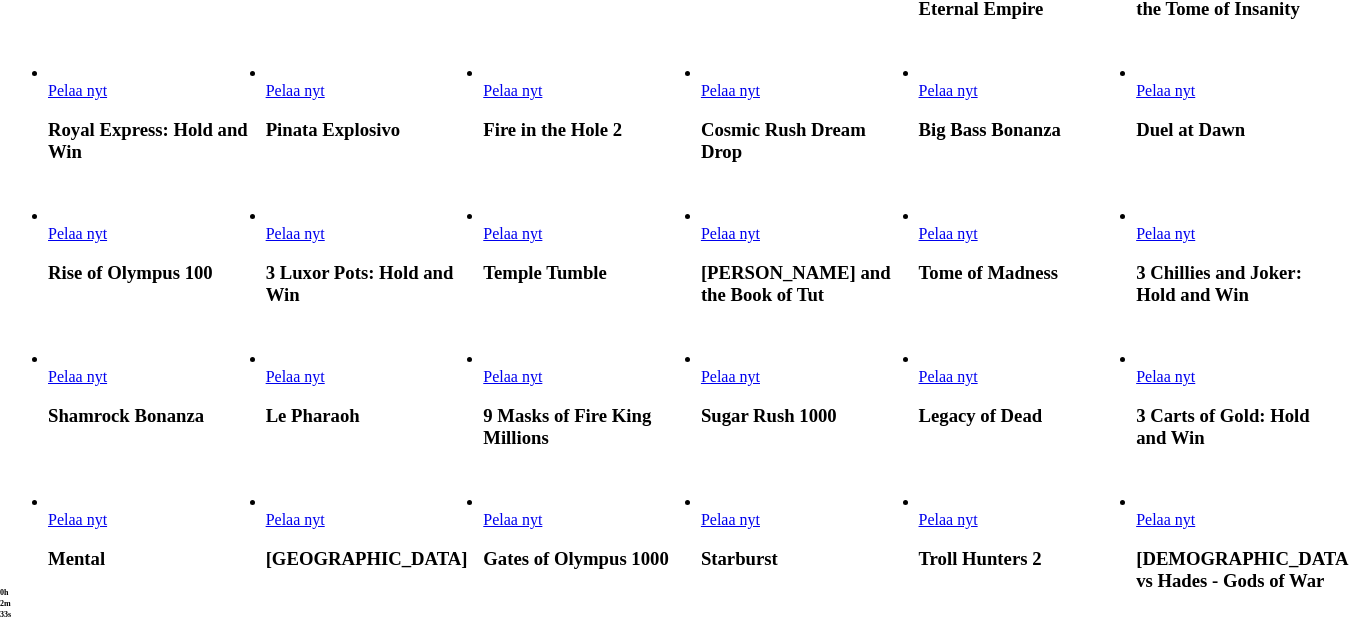 click at bounding box center [79, -490] 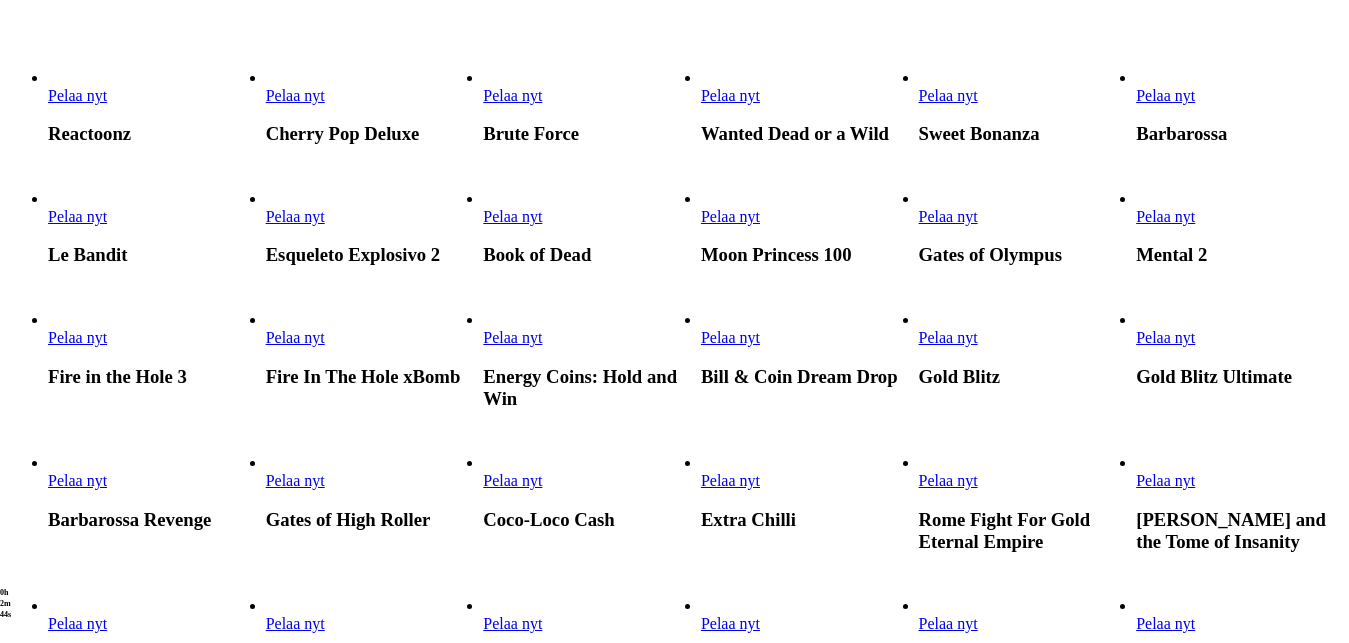 type on "*" 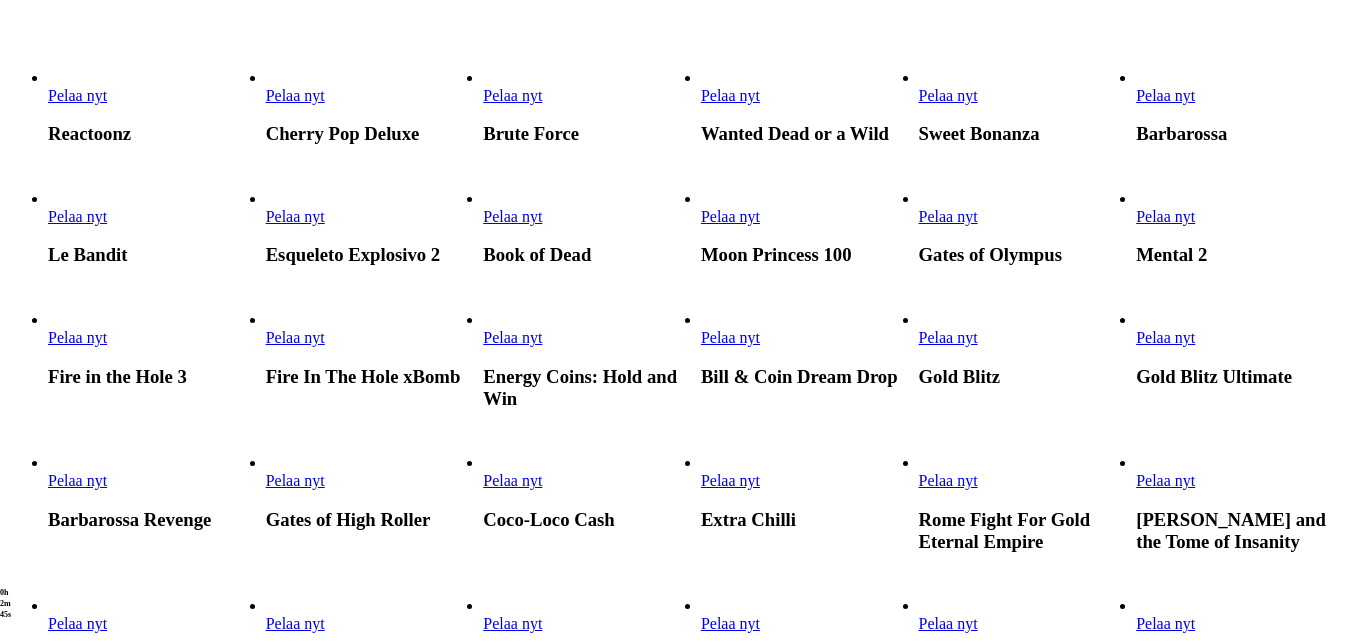 scroll, scrollTop: 124, scrollLeft: 0, axis: vertical 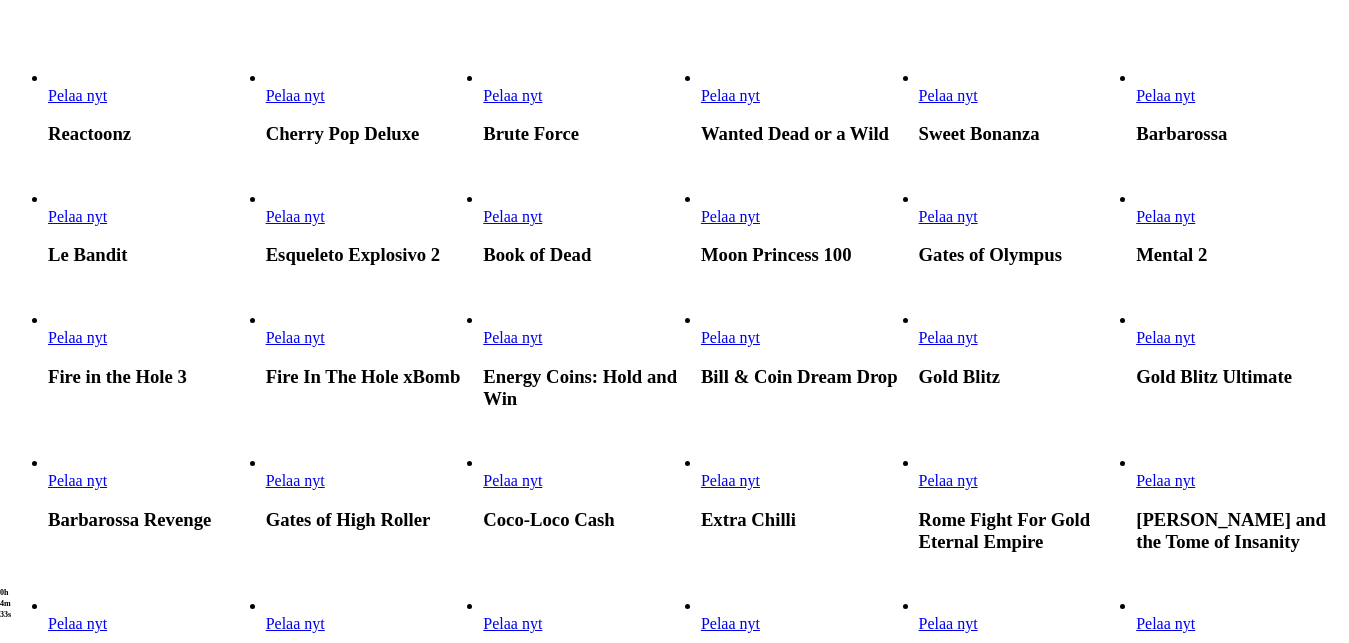 click on "Pelaa nyt" at bounding box center (926, -810) 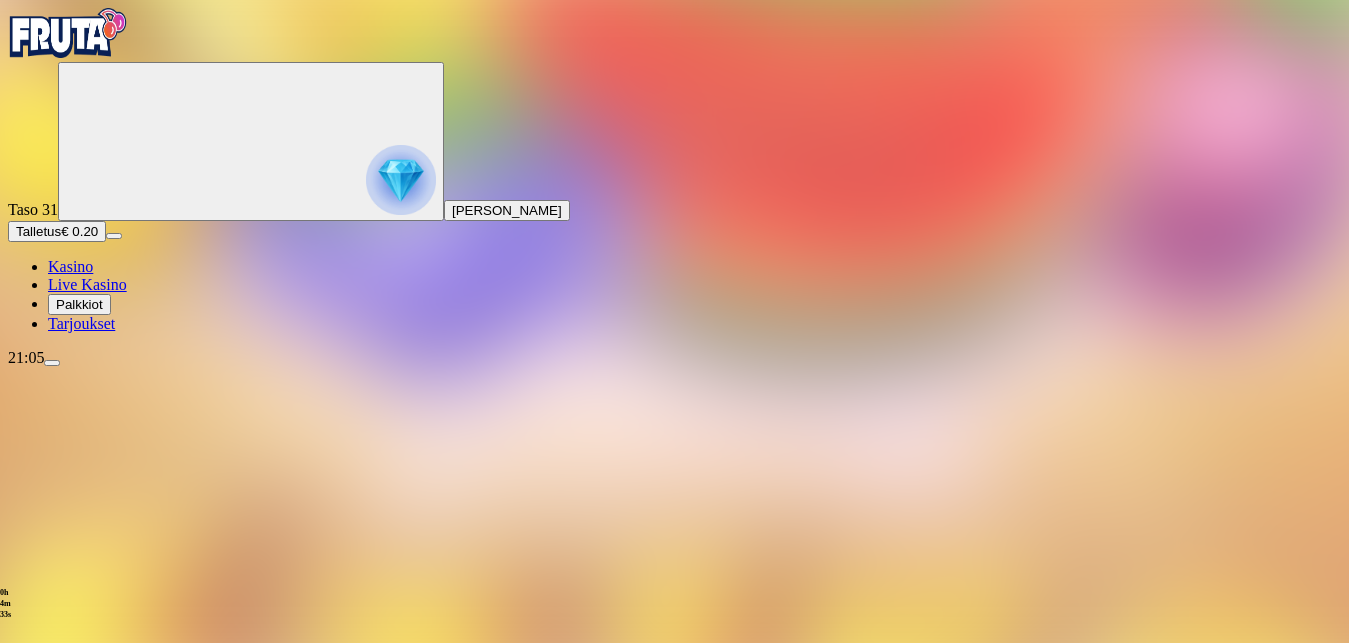 scroll, scrollTop: 0, scrollLeft: 0, axis: both 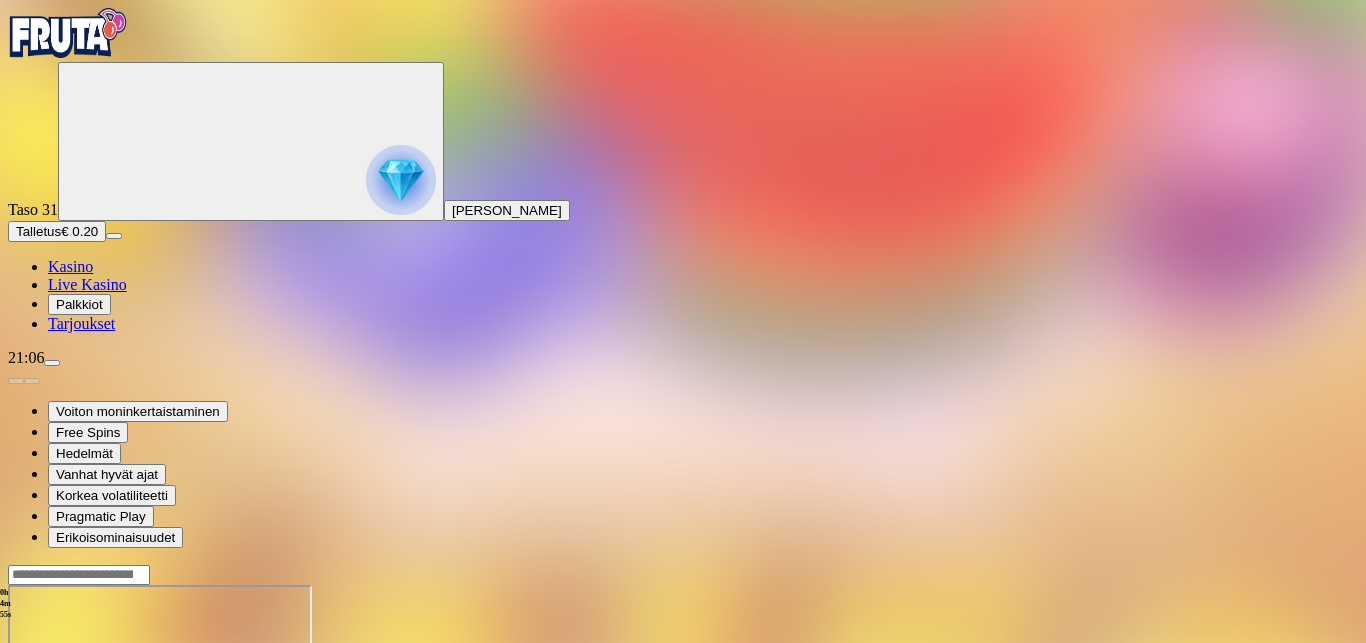 click at bounding box center [16, 757] 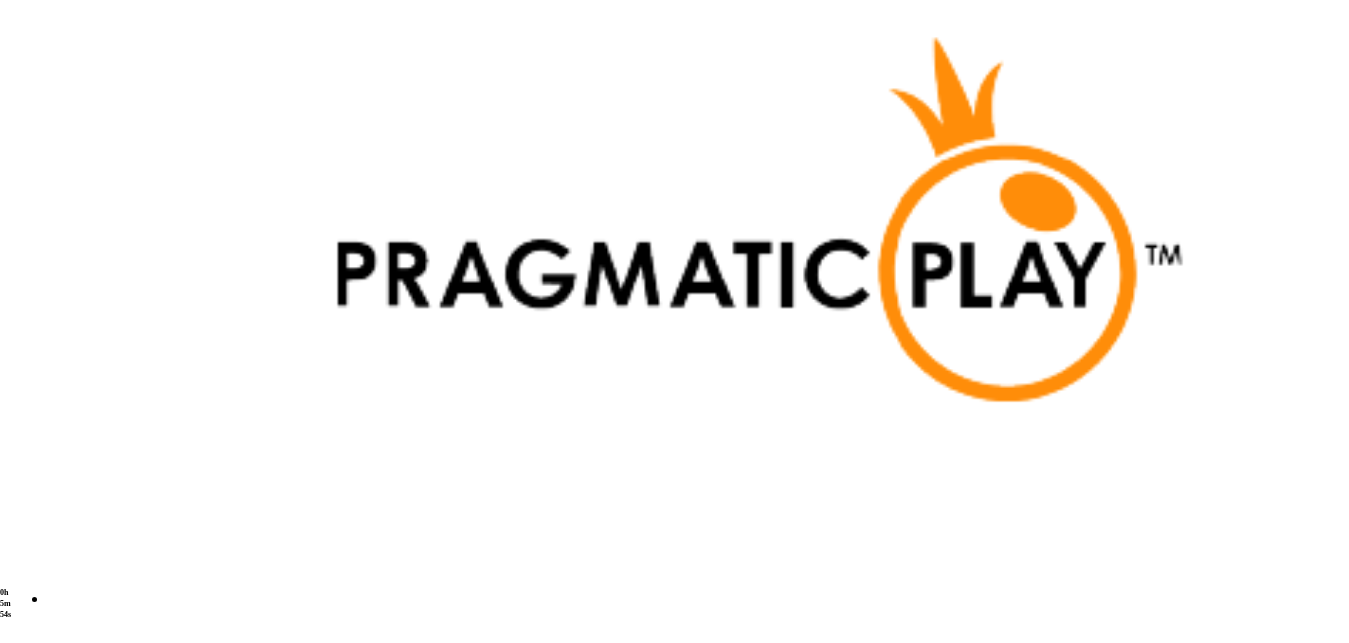 scroll, scrollTop: 3856, scrollLeft: 0, axis: vertical 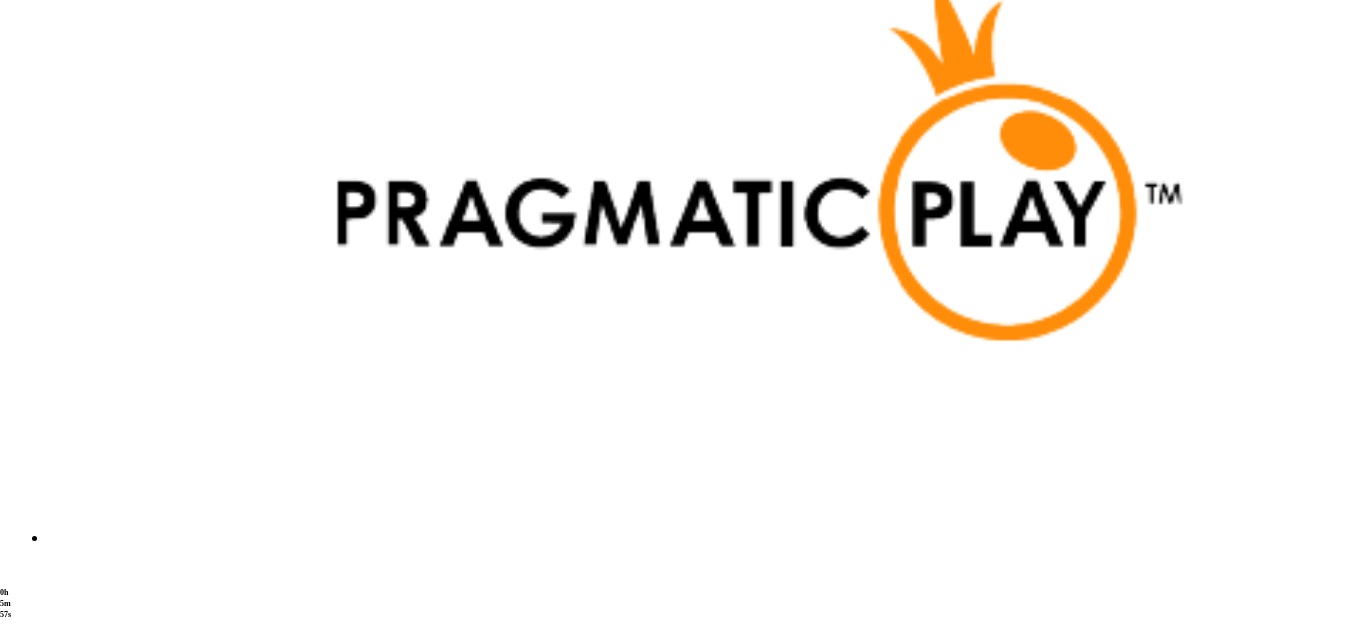 click on "Näytä kaikki" at bounding box center (1316, 25121) 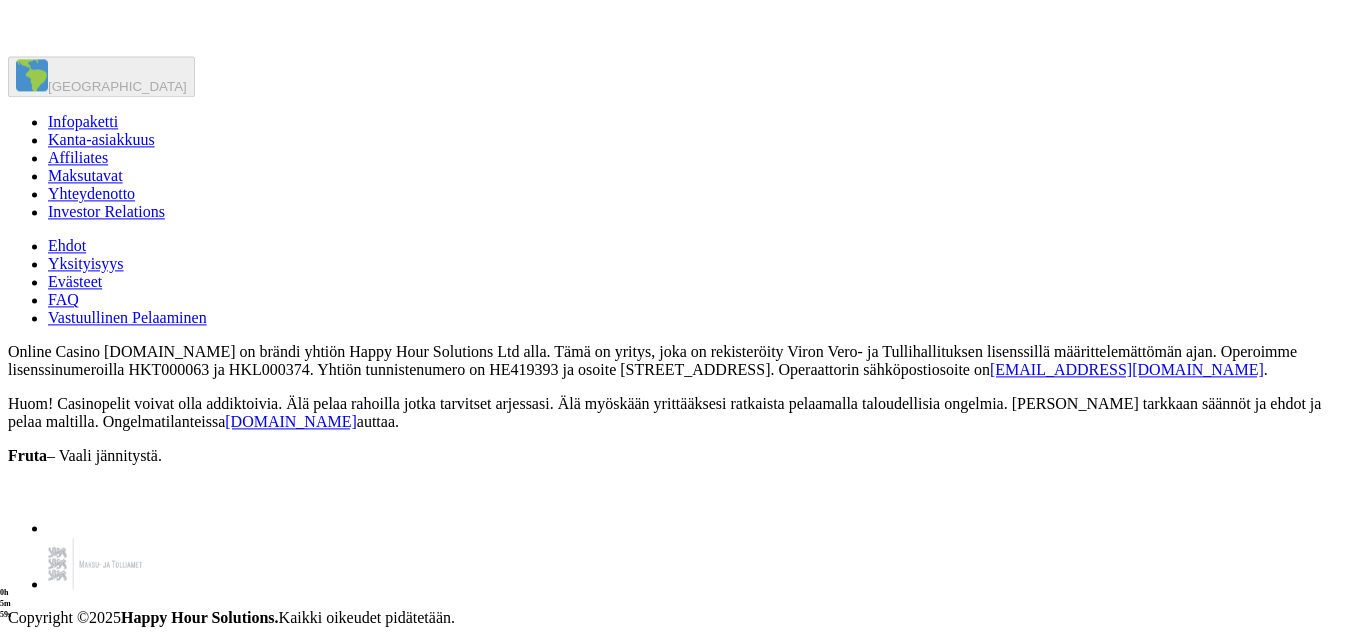 scroll, scrollTop: 0, scrollLeft: 0, axis: both 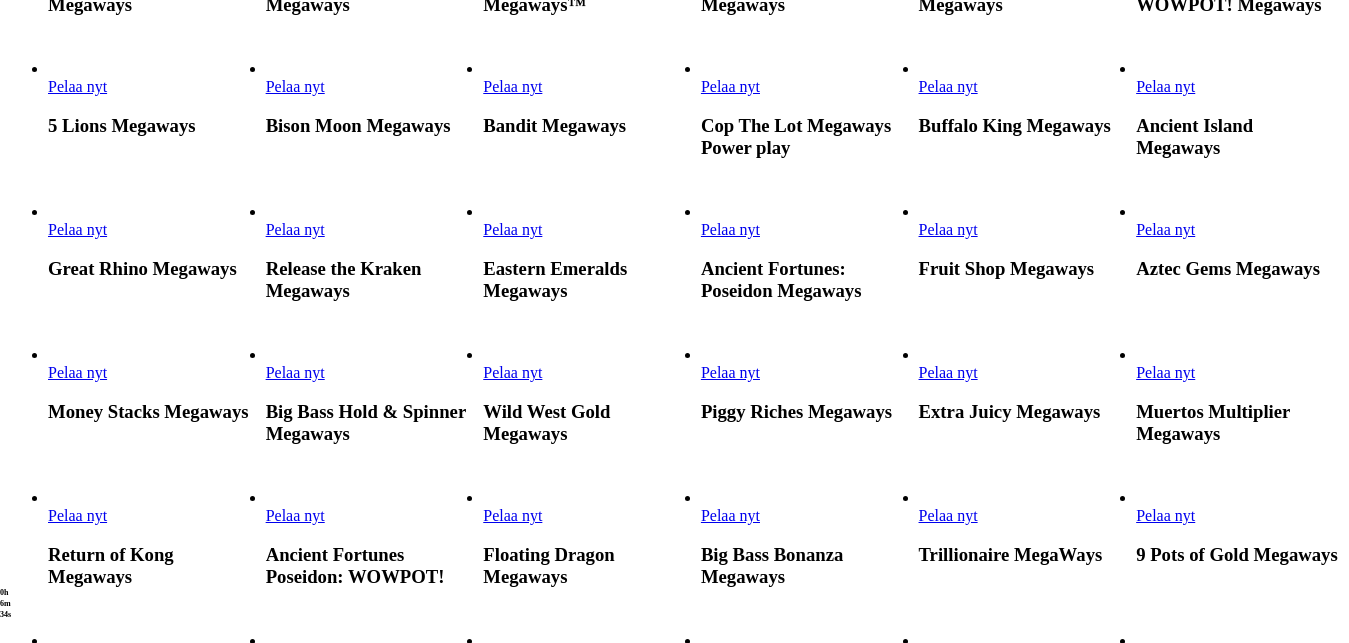 click on "Pelaa nyt" at bounding box center (948, 372) 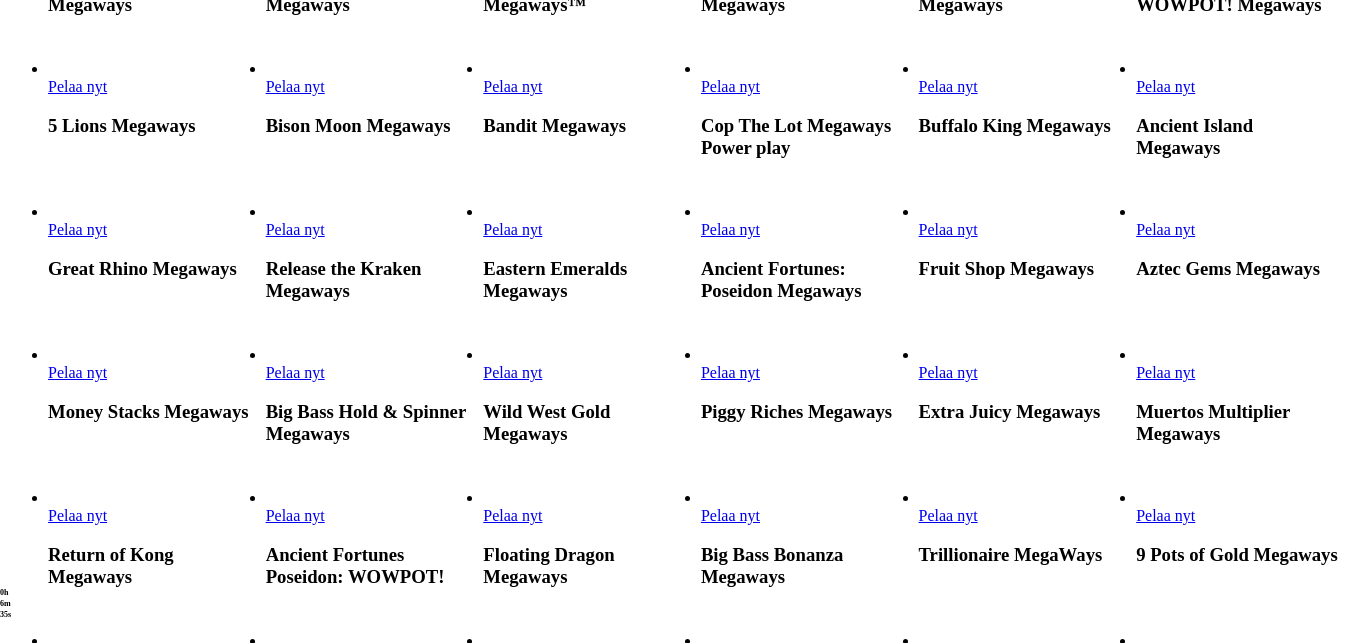 scroll, scrollTop: 0, scrollLeft: 0, axis: both 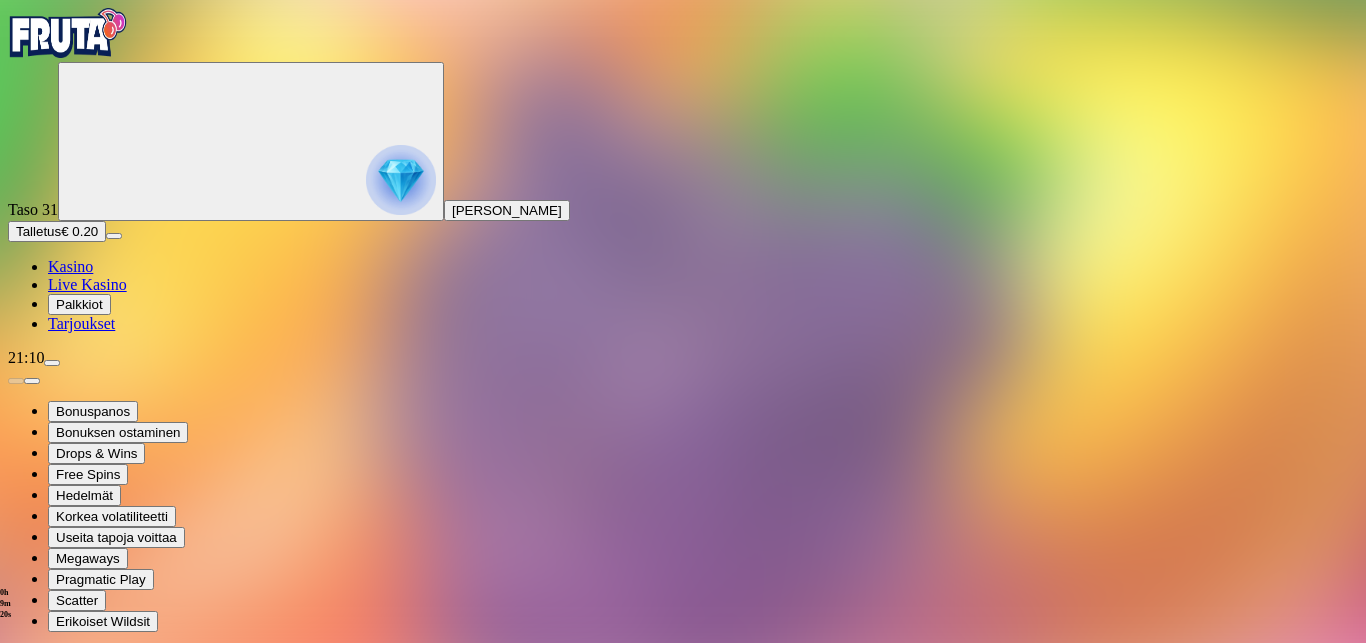 click at bounding box center [16, 841] 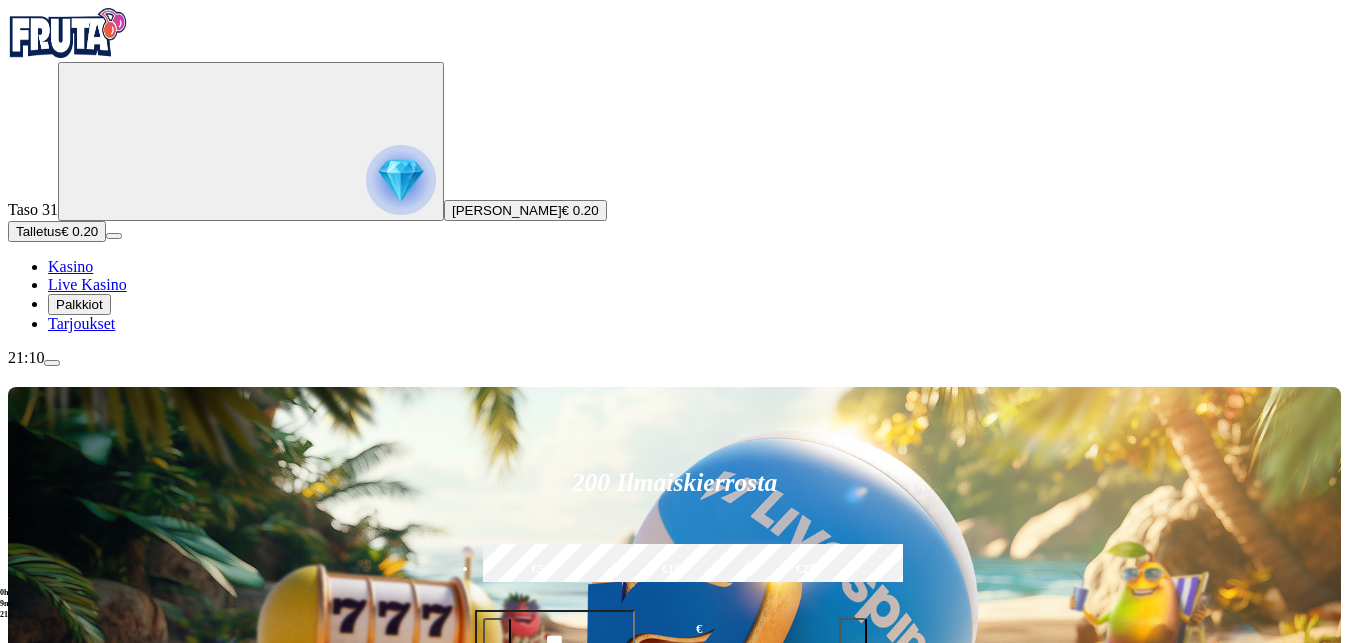 scroll, scrollTop: 190, scrollLeft: 0, axis: vertical 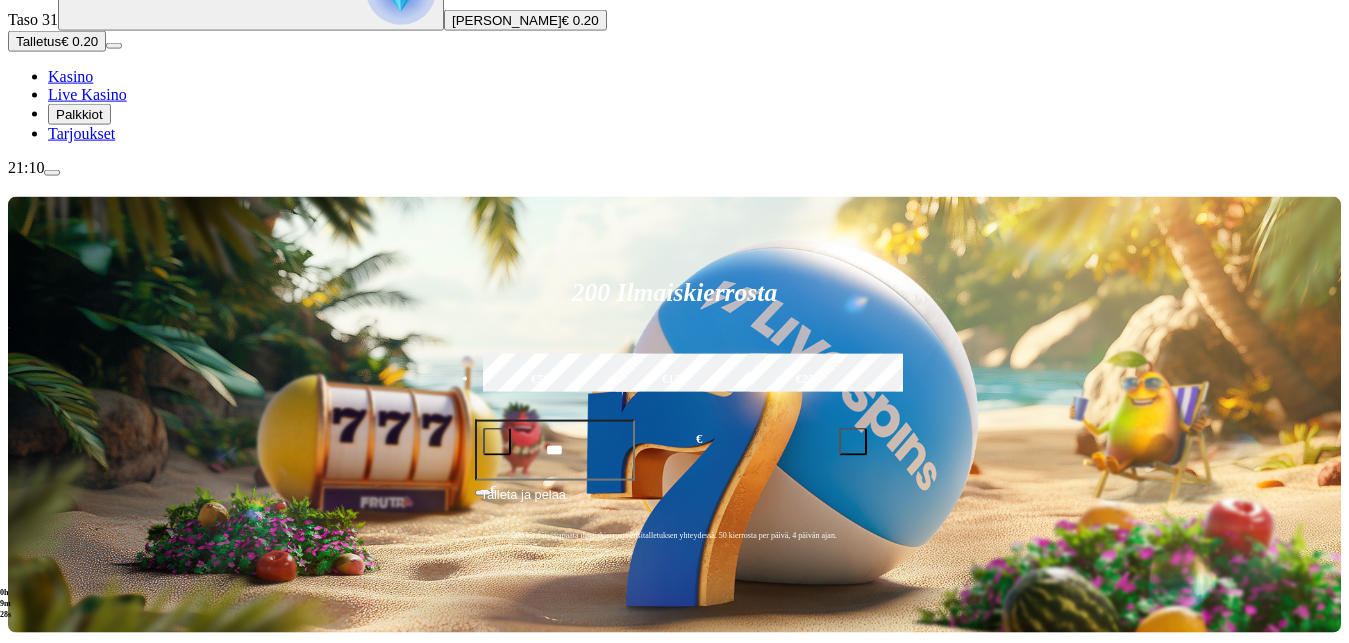click on "Pelaa nyt" at bounding box center (77, 950) 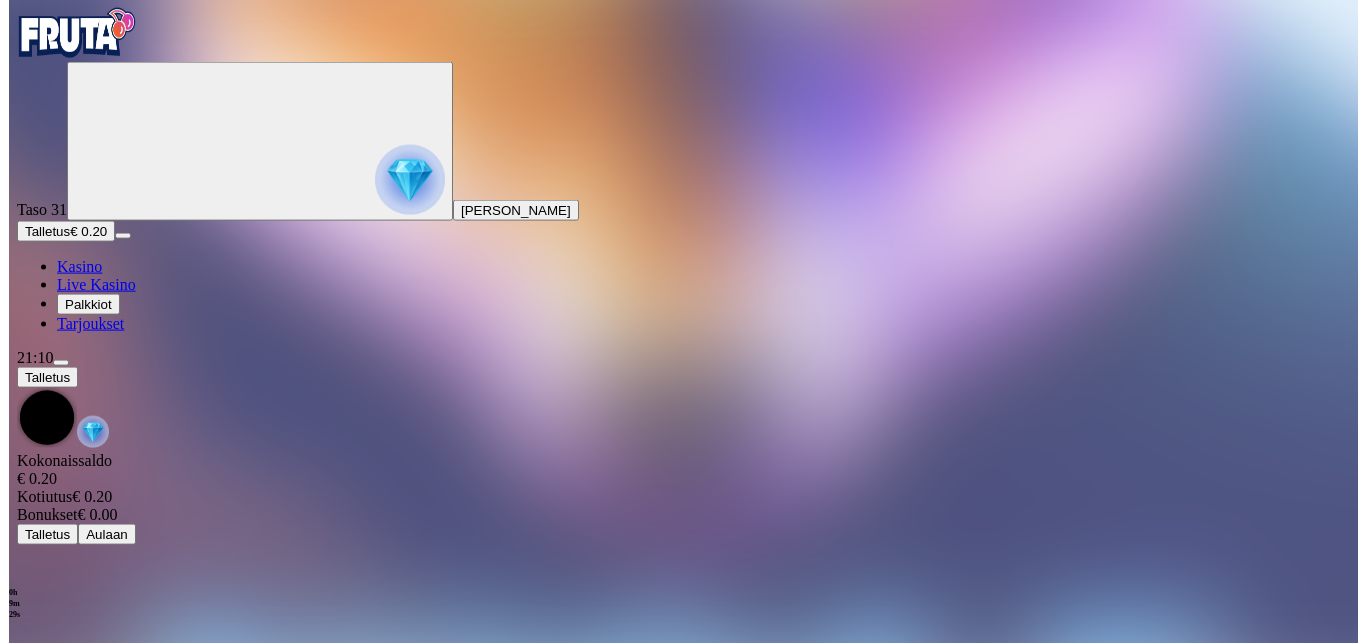 scroll, scrollTop: 0, scrollLeft: 0, axis: both 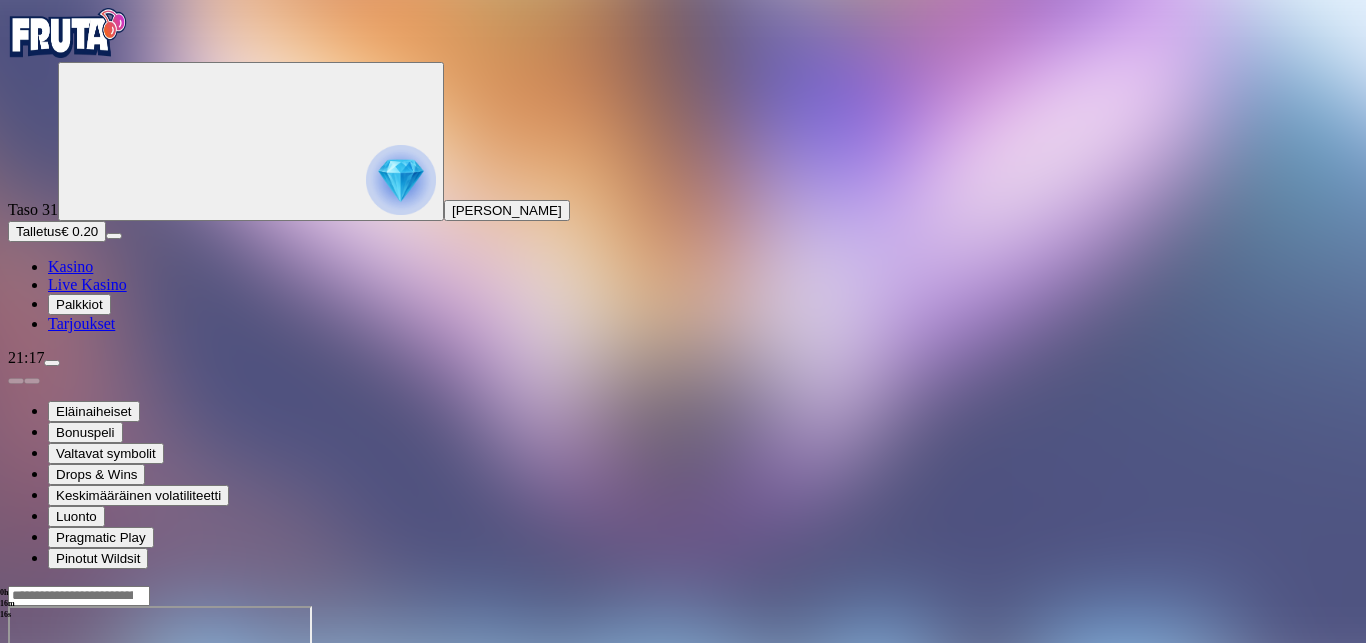 click at bounding box center [16, 778] 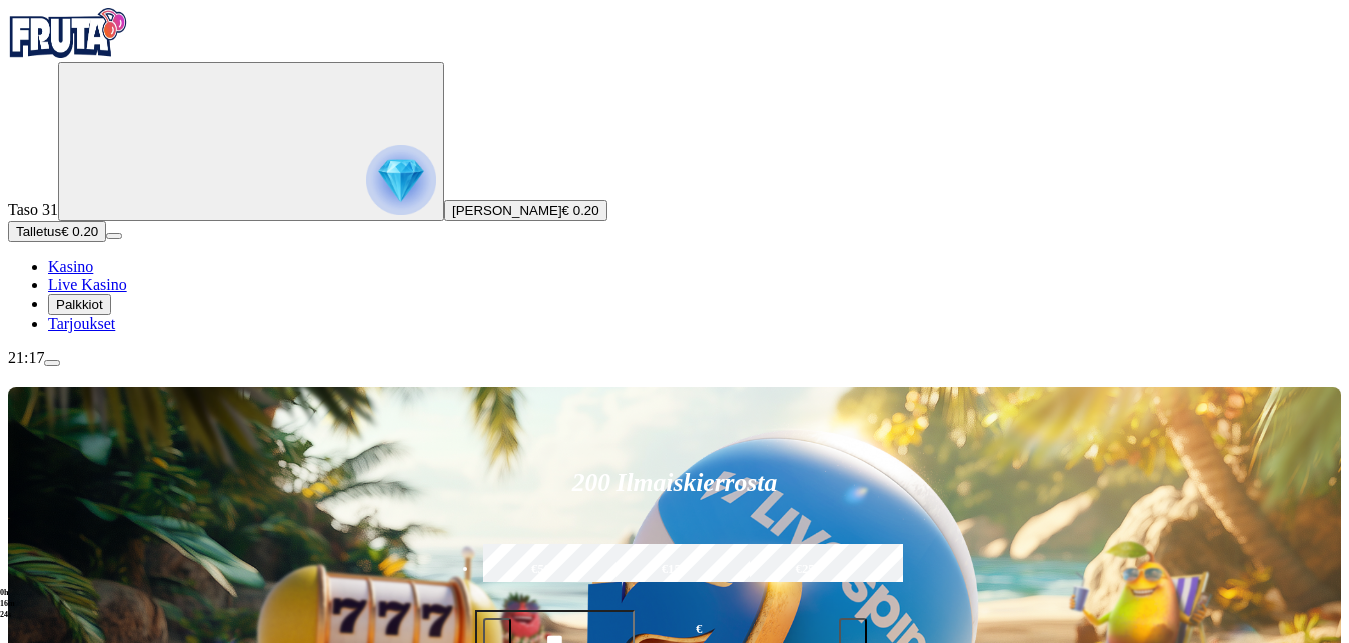 click on "Palkkiot" at bounding box center (79, 304) 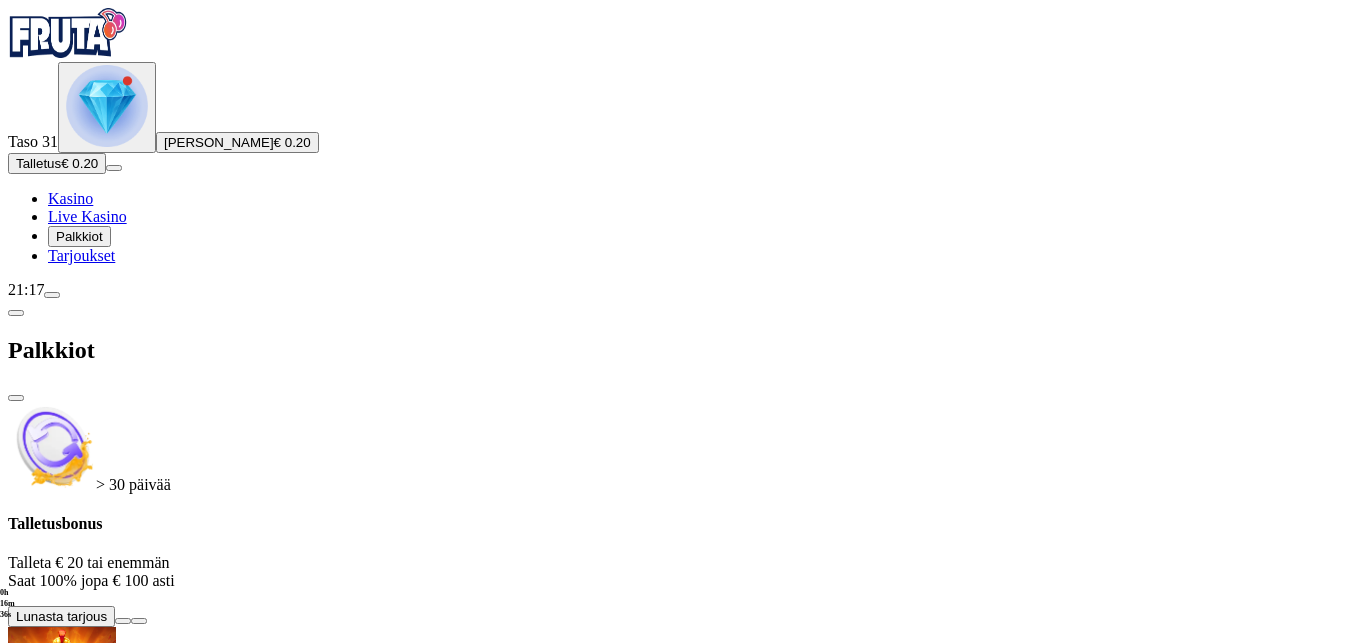 scroll, scrollTop: 441, scrollLeft: 0, axis: vertical 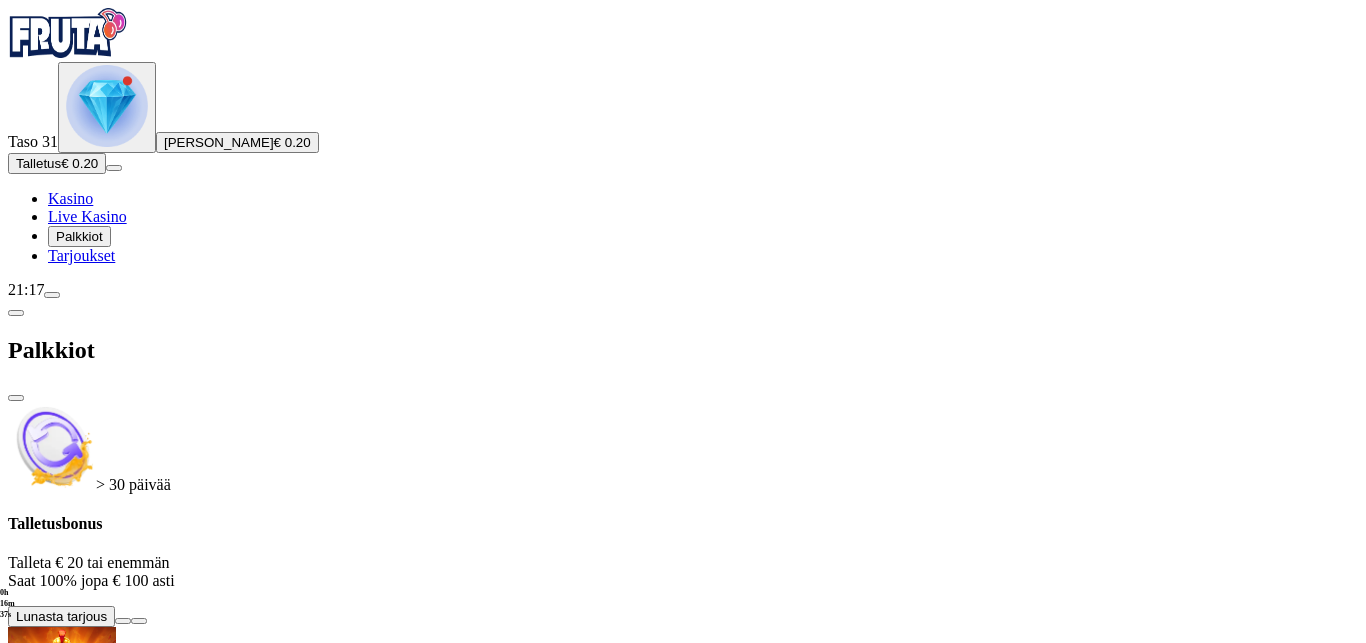 click at bounding box center [112, 1619] 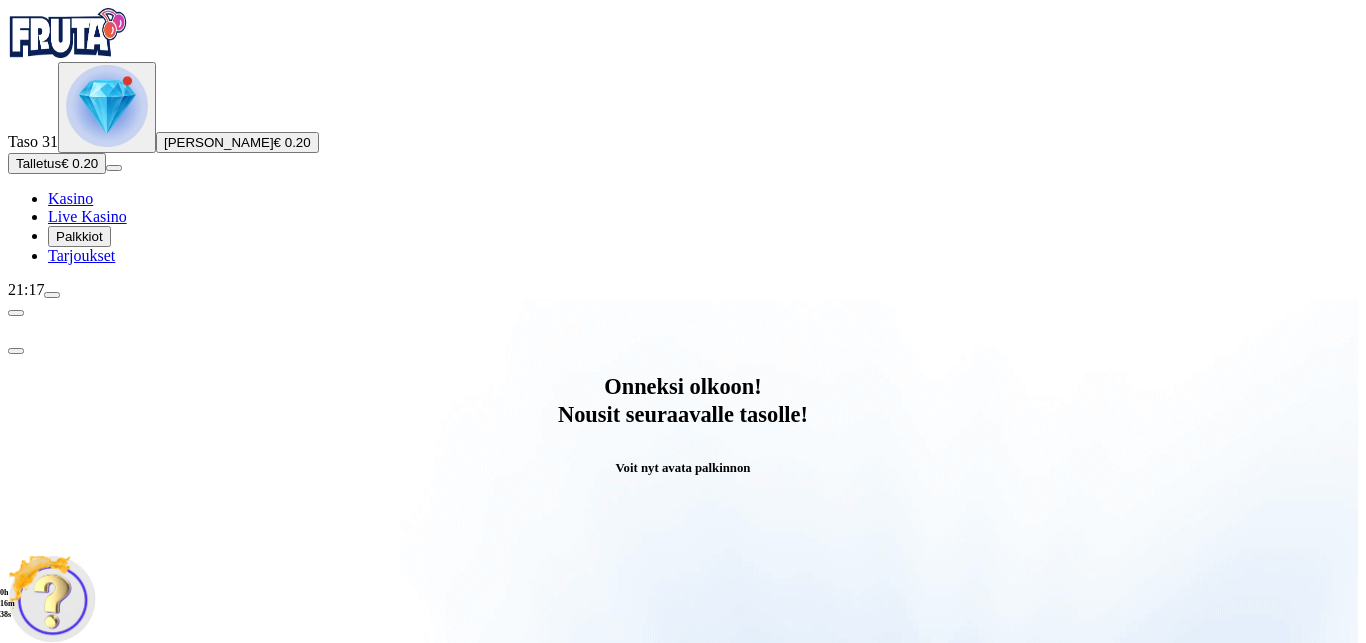 scroll, scrollTop: 0, scrollLeft: 0, axis: both 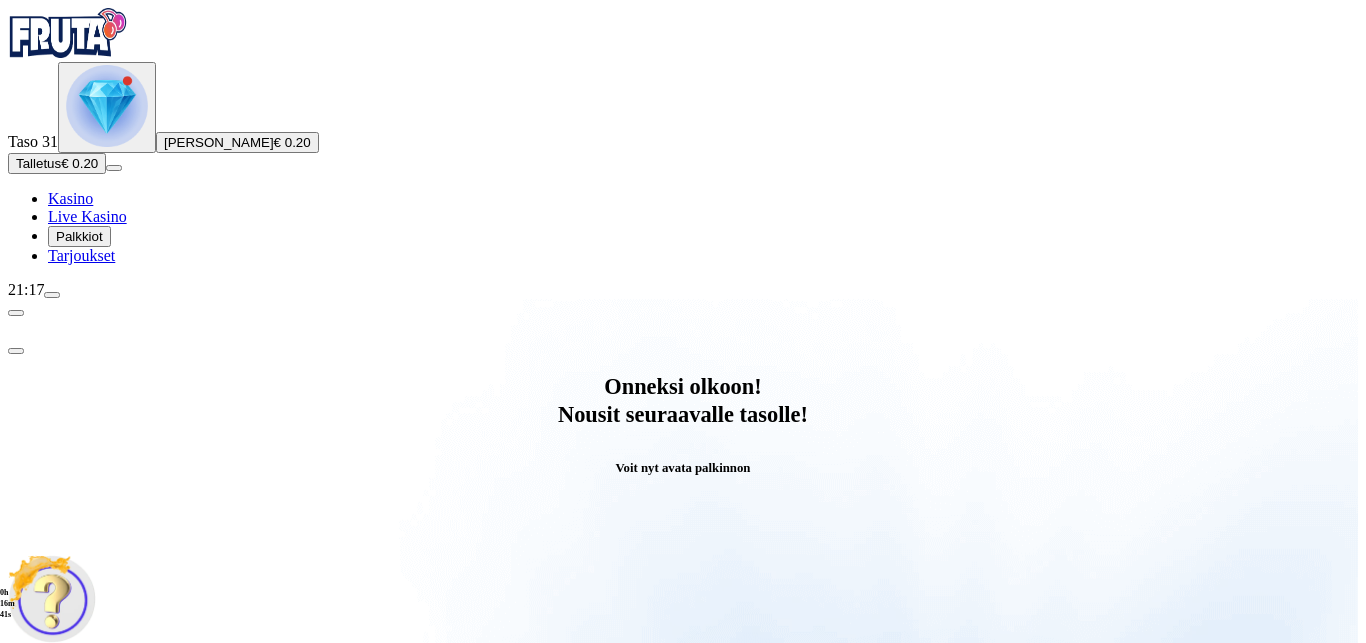 click on "Avaa palkinto" at bounding box center (683, 795) 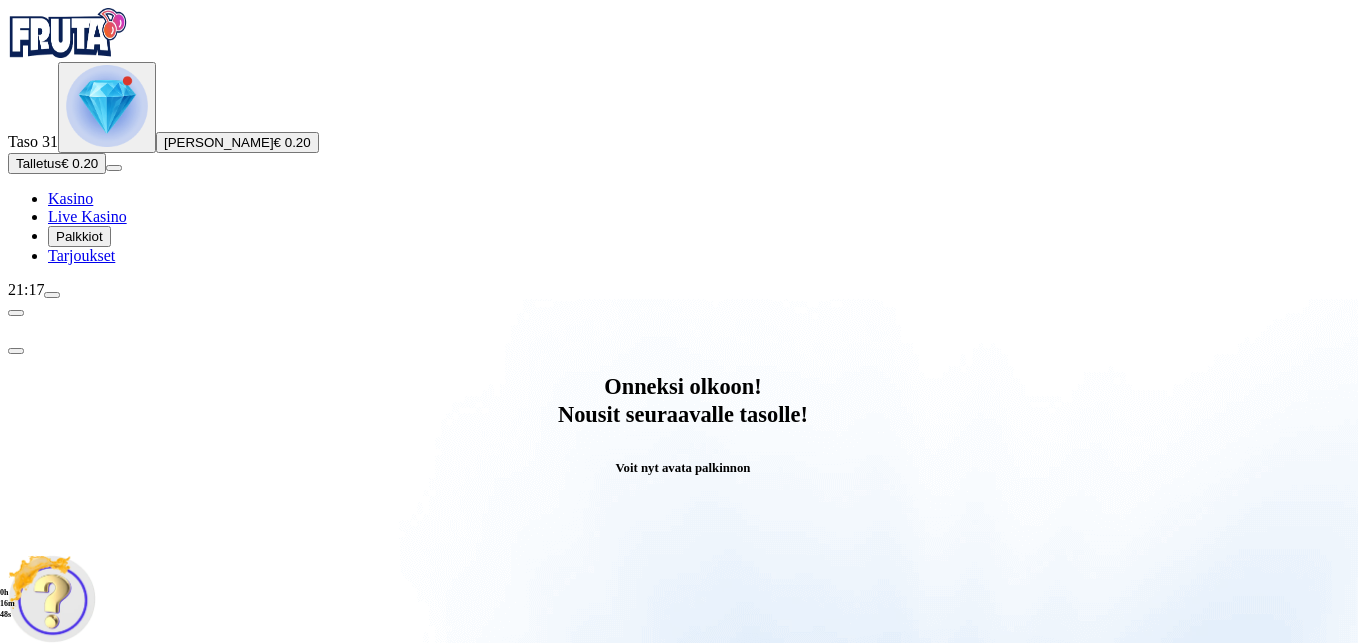 click on "Säästä myöhemmäksi" at bounding box center (682, 1041) 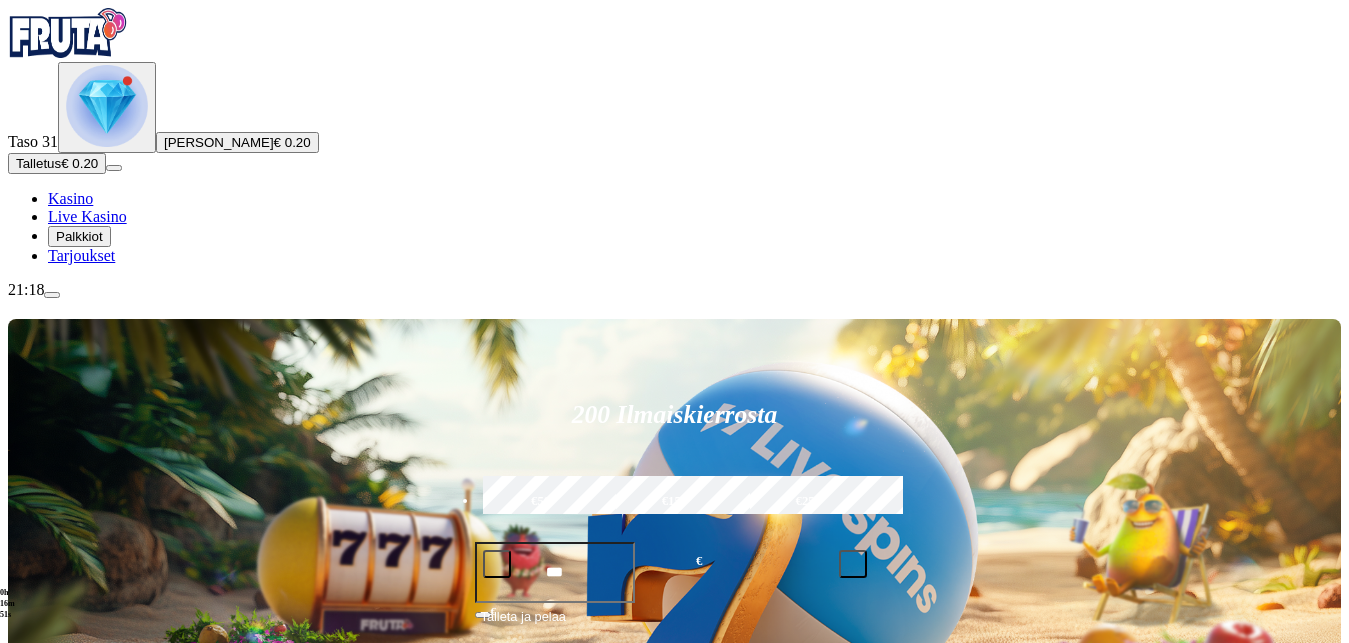 click on "Palkkiot" at bounding box center (79, 236) 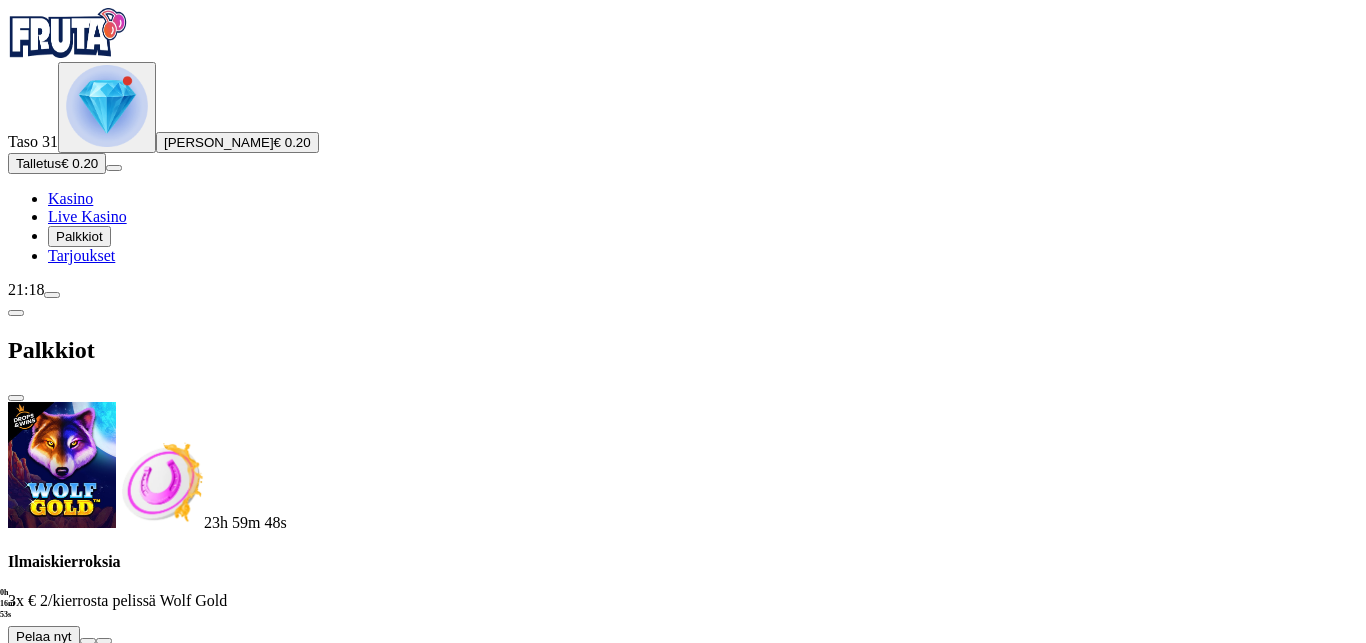 scroll, scrollTop: 538, scrollLeft: 0, axis: vertical 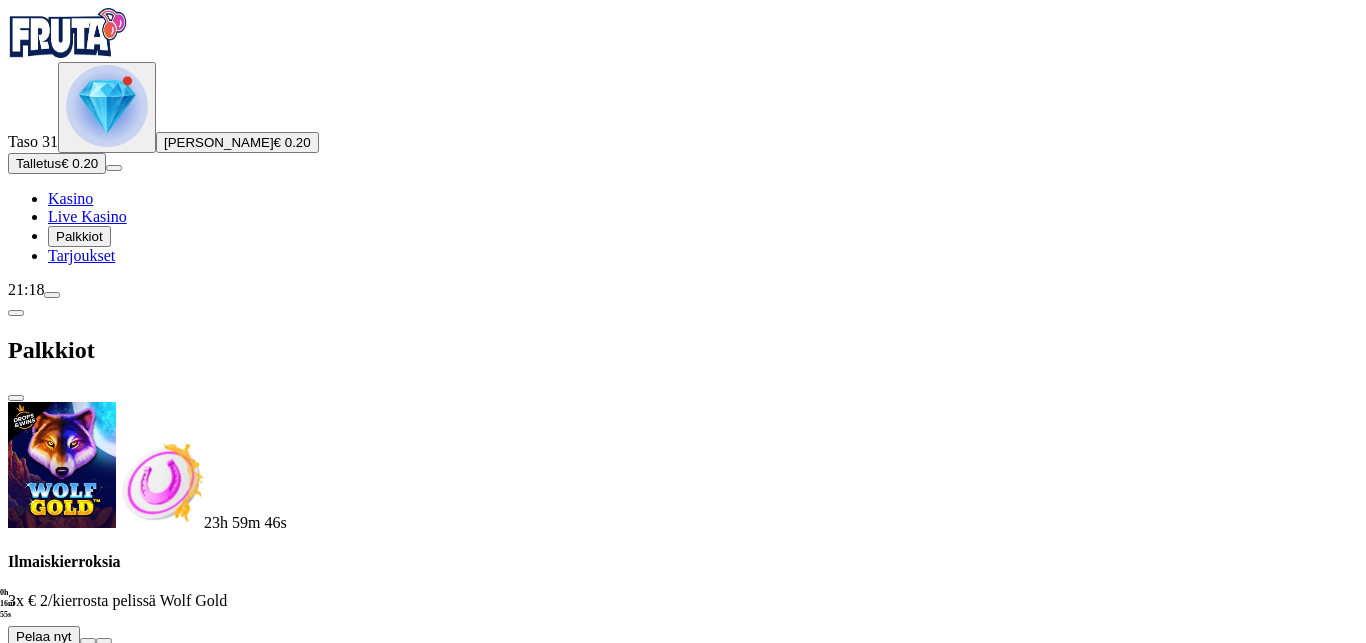 click at bounding box center [112, 1865] 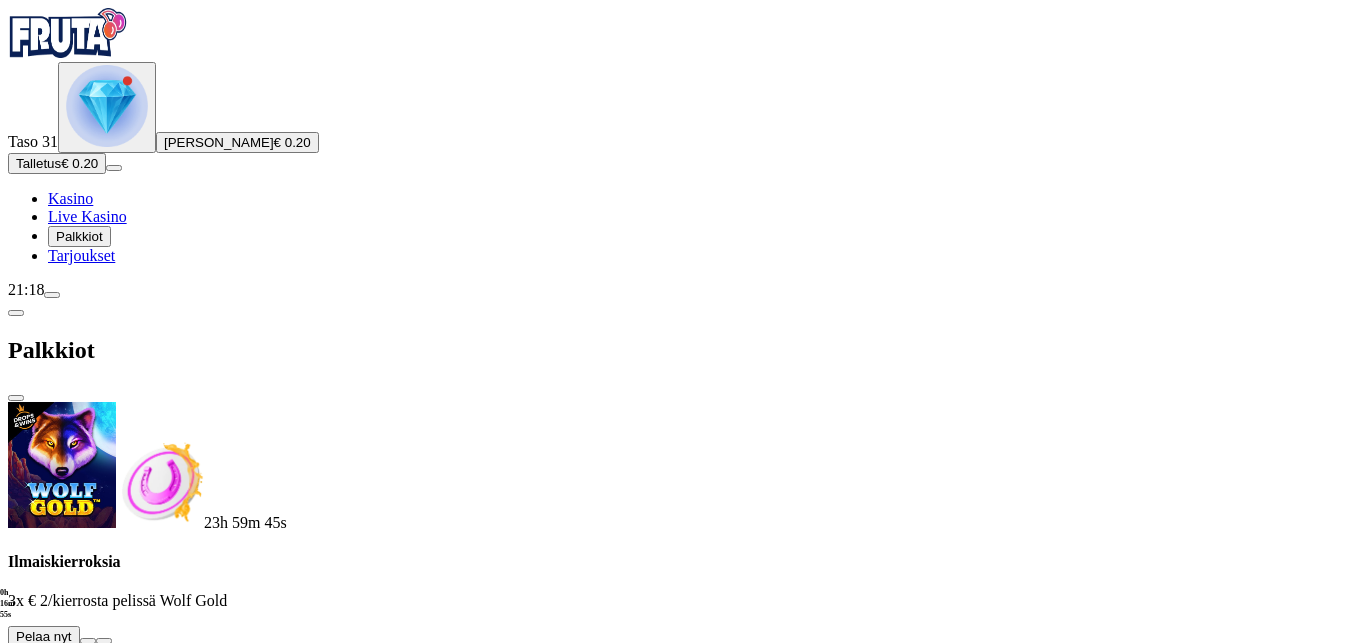 scroll, scrollTop: 0, scrollLeft: 0, axis: both 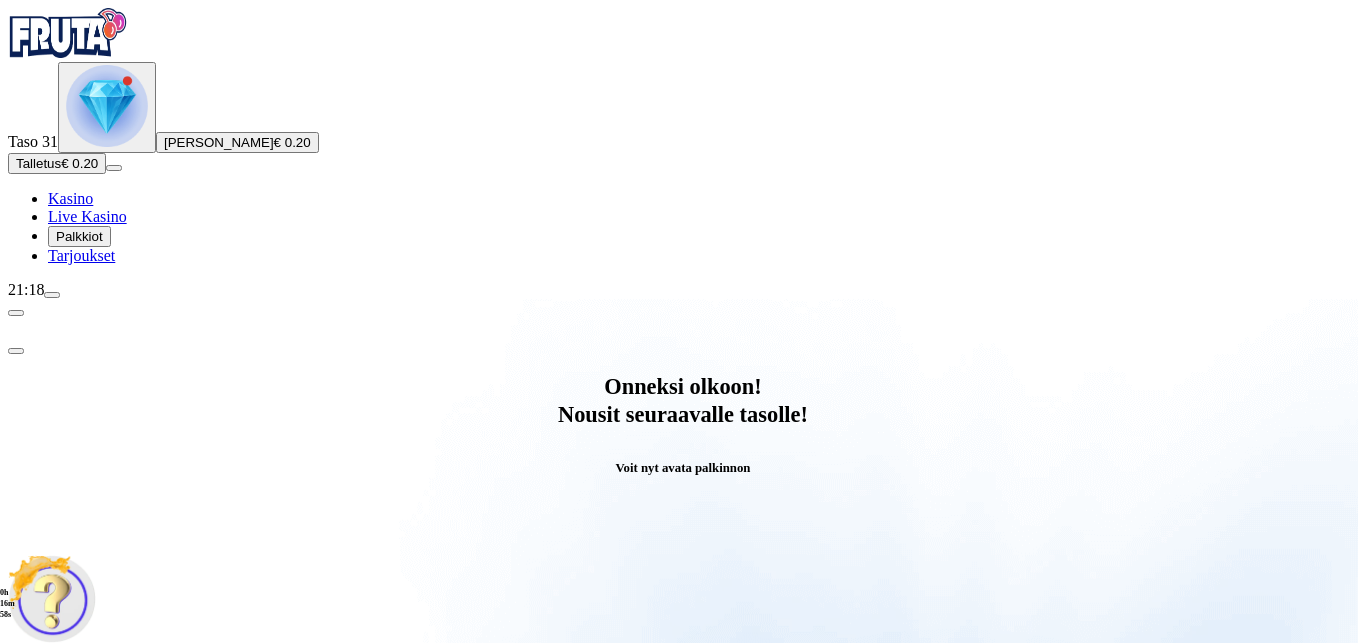 click on "Avaa palkinto" at bounding box center (683, 795) 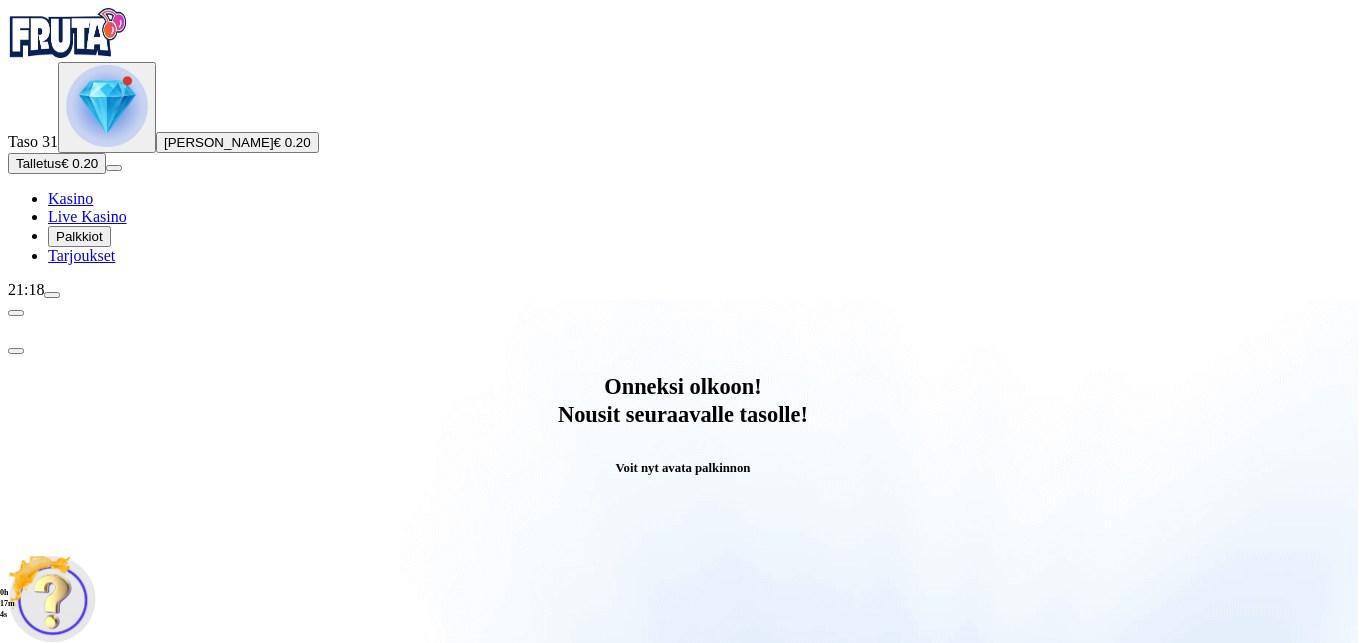click on "Säästä myöhemmäksi" at bounding box center (683, 1041) 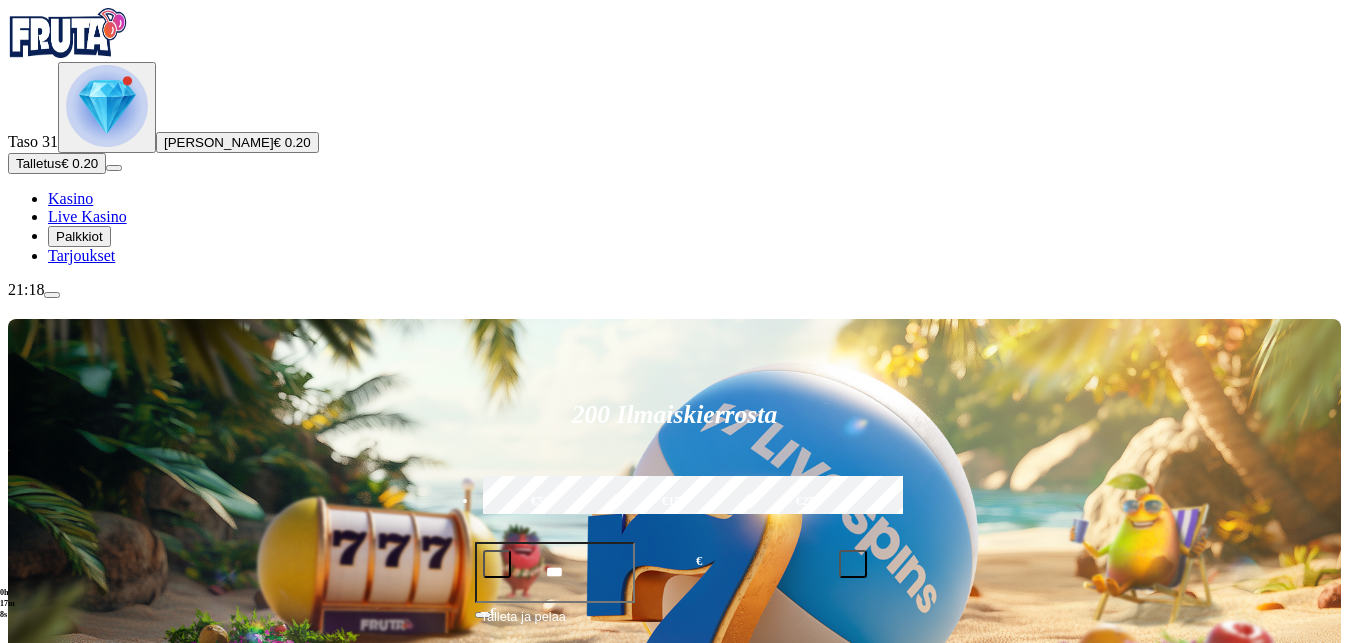 click on "Palkkiot" at bounding box center (79, 236) 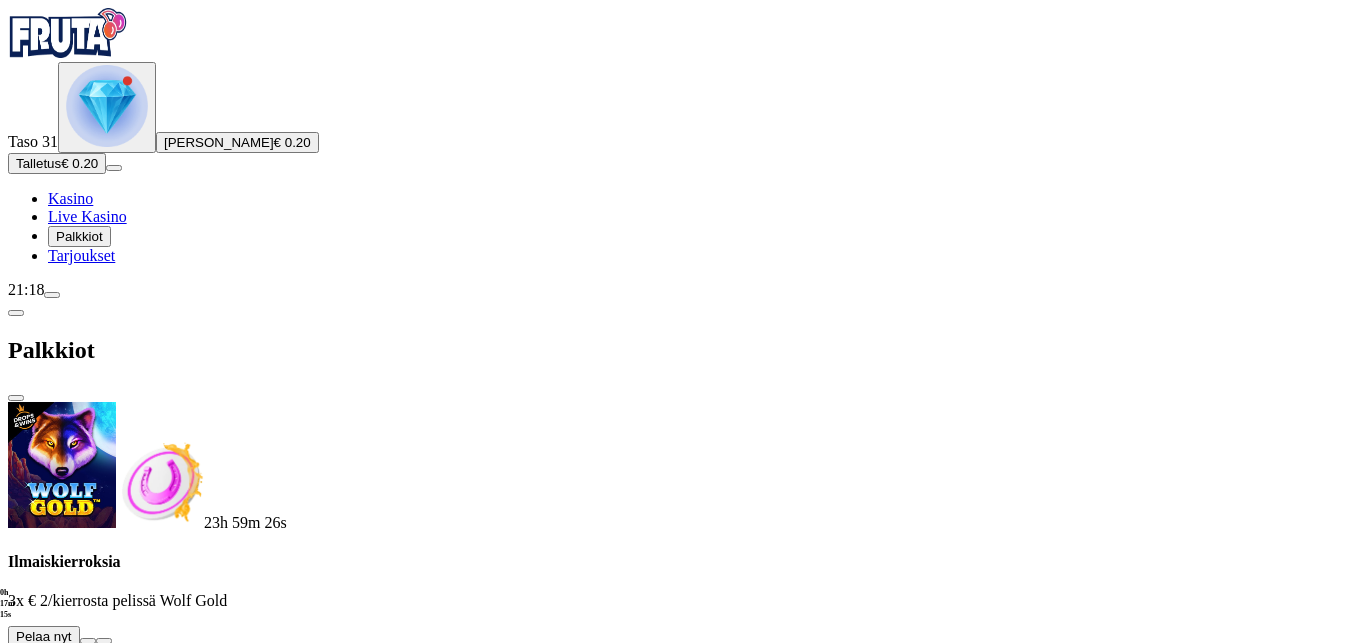 scroll, scrollTop: 672, scrollLeft: 0, axis: vertical 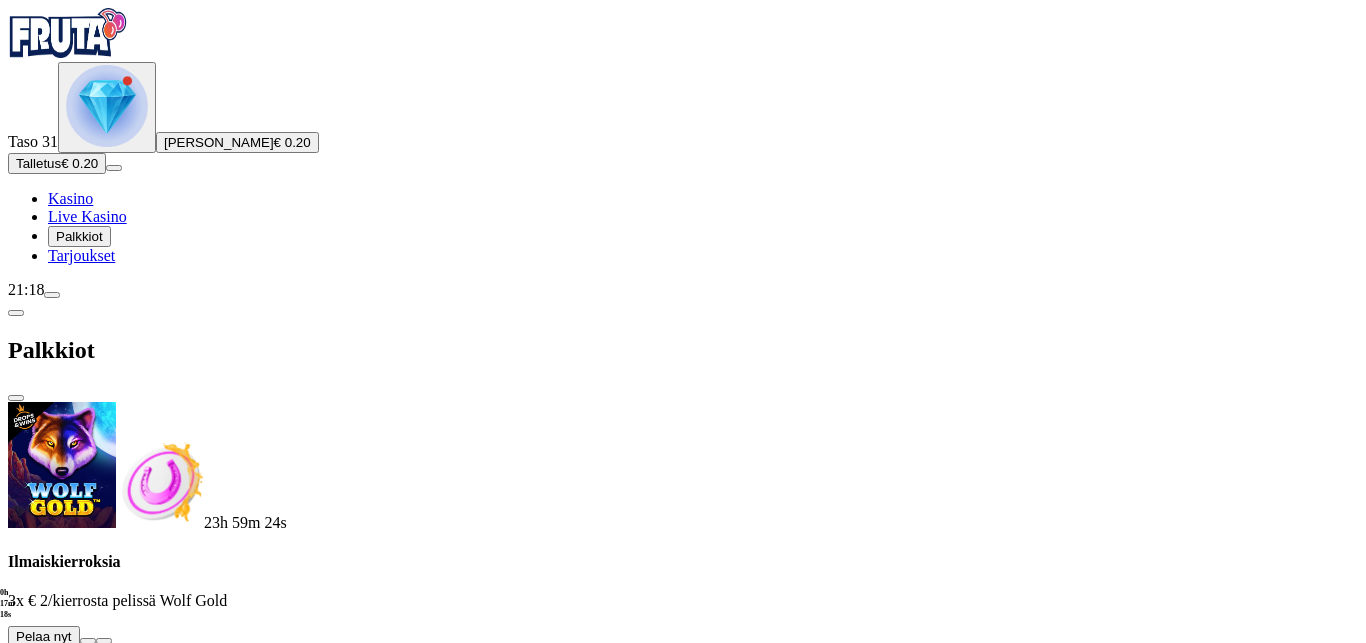 click at bounding box center (112, 2111) 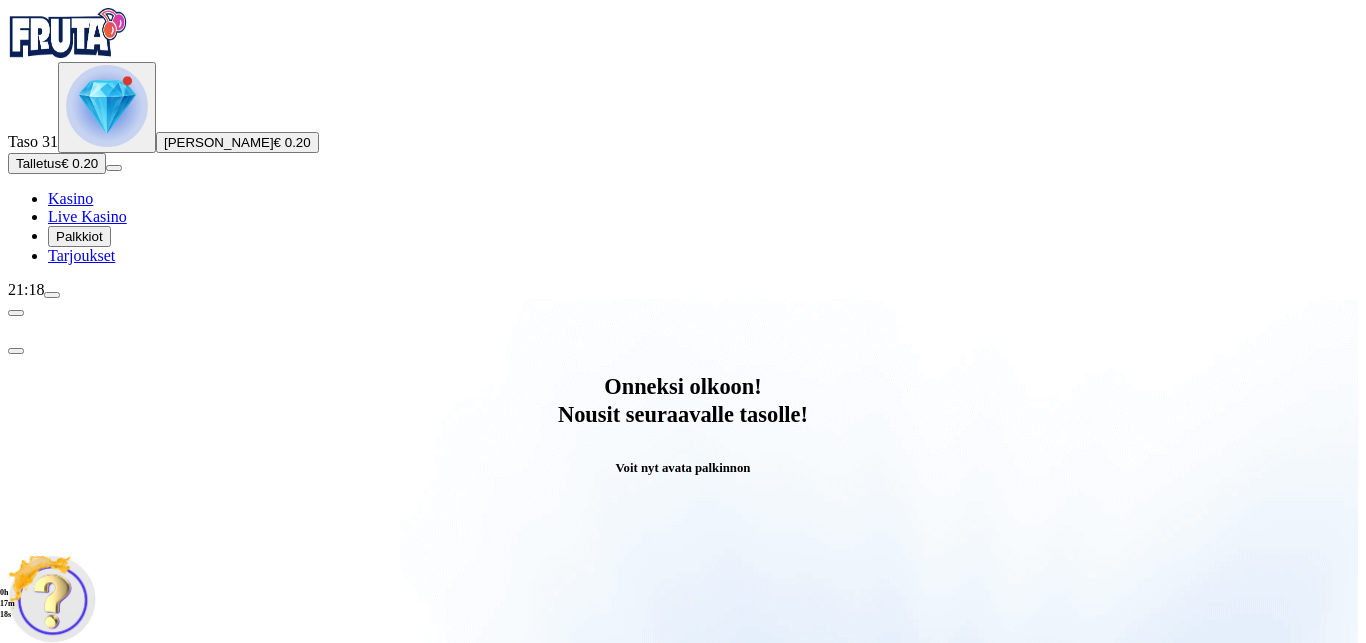 scroll, scrollTop: 0, scrollLeft: 0, axis: both 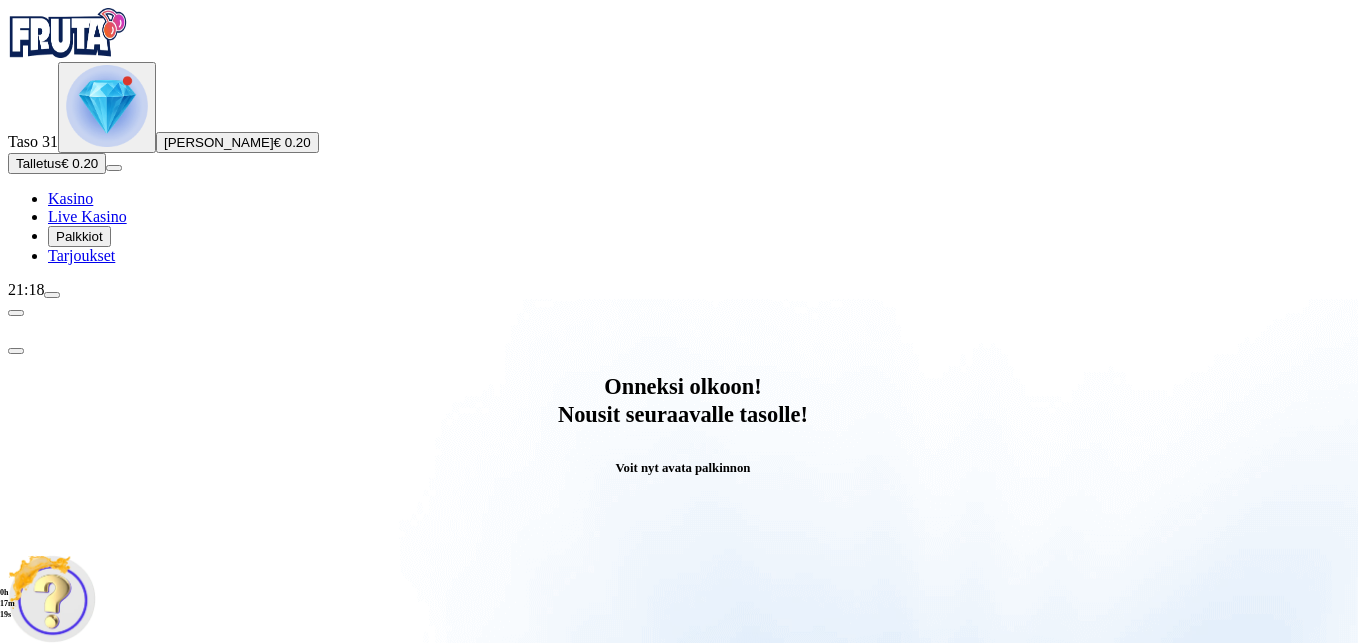 click on "Avaa palkinto" at bounding box center [683, 795] 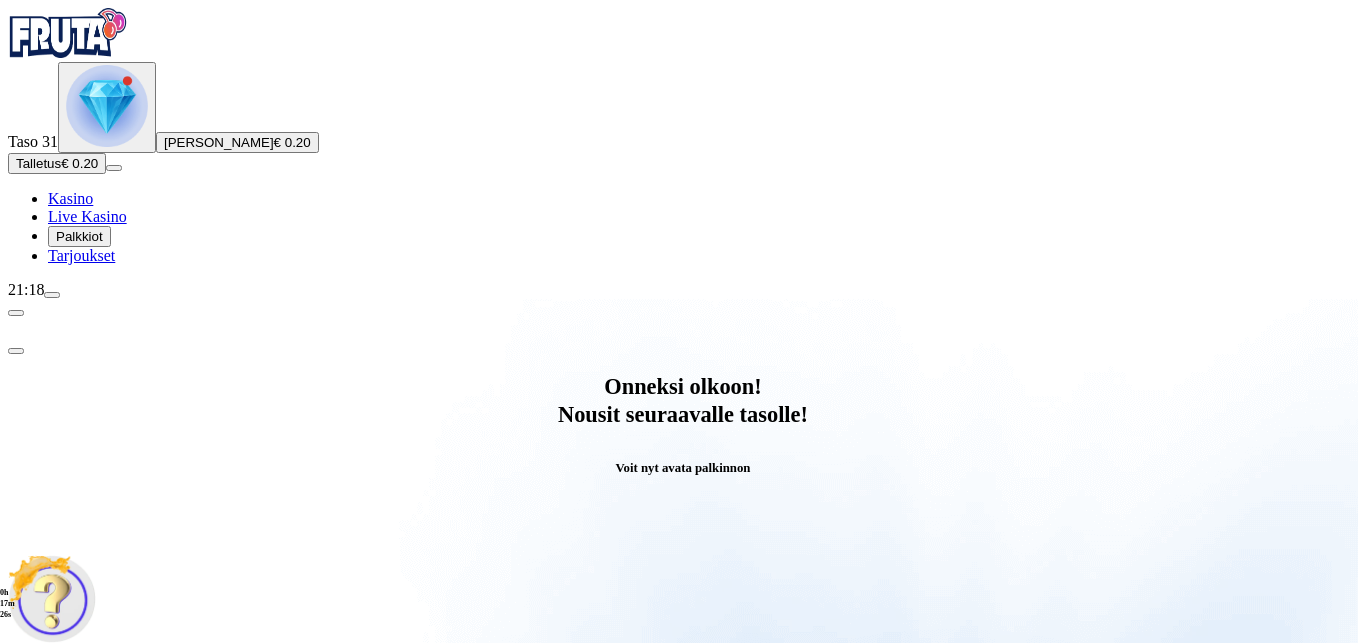 click on "Säästä myöhemmäksi" at bounding box center (682, 1041) 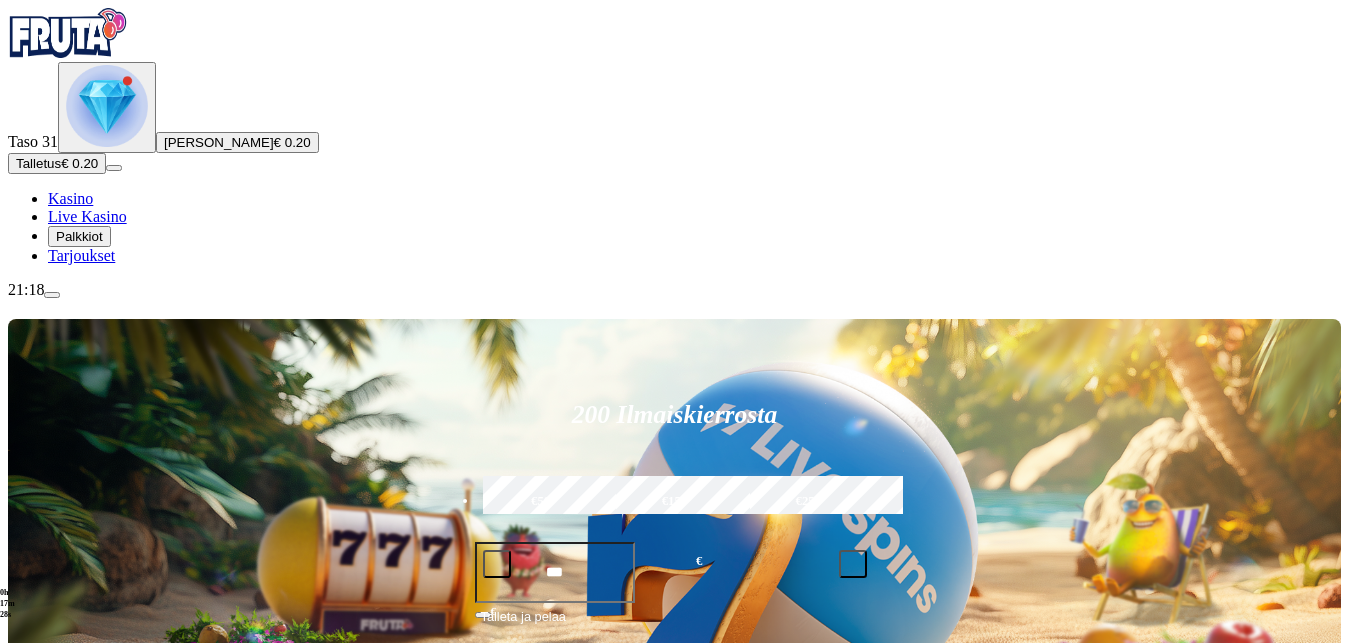 click on "Palkkiot" at bounding box center (79, 236) 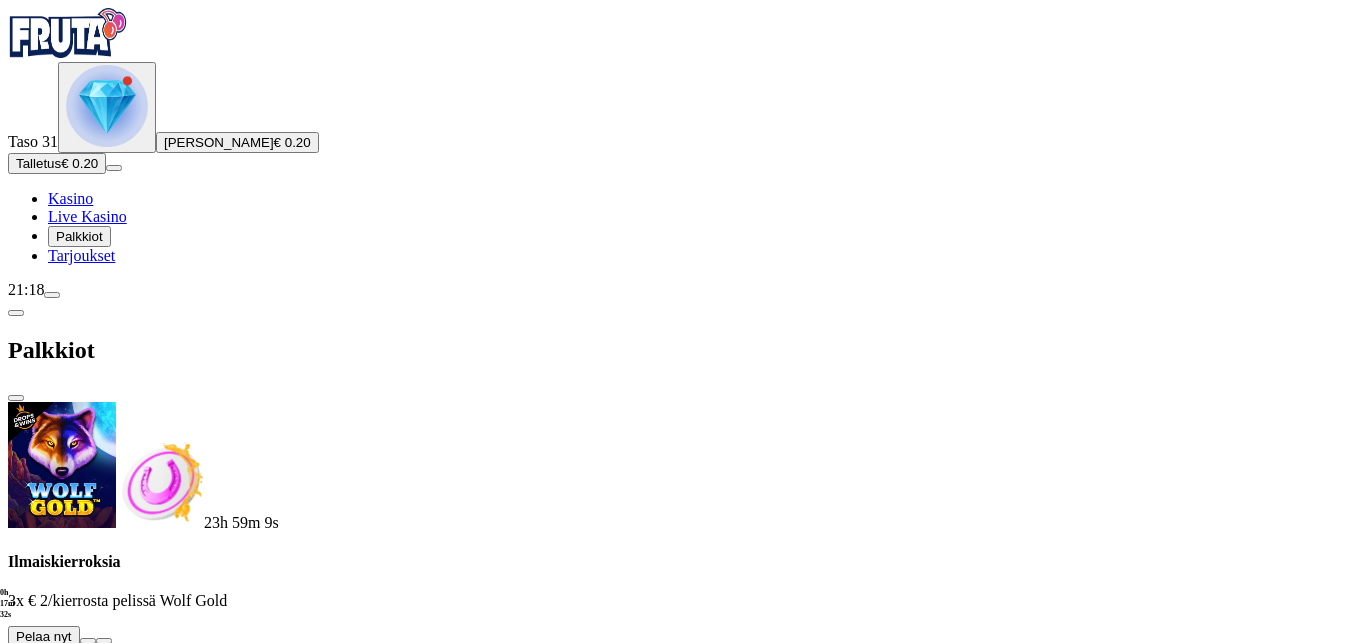 scroll, scrollTop: 844, scrollLeft: 0, axis: vertical 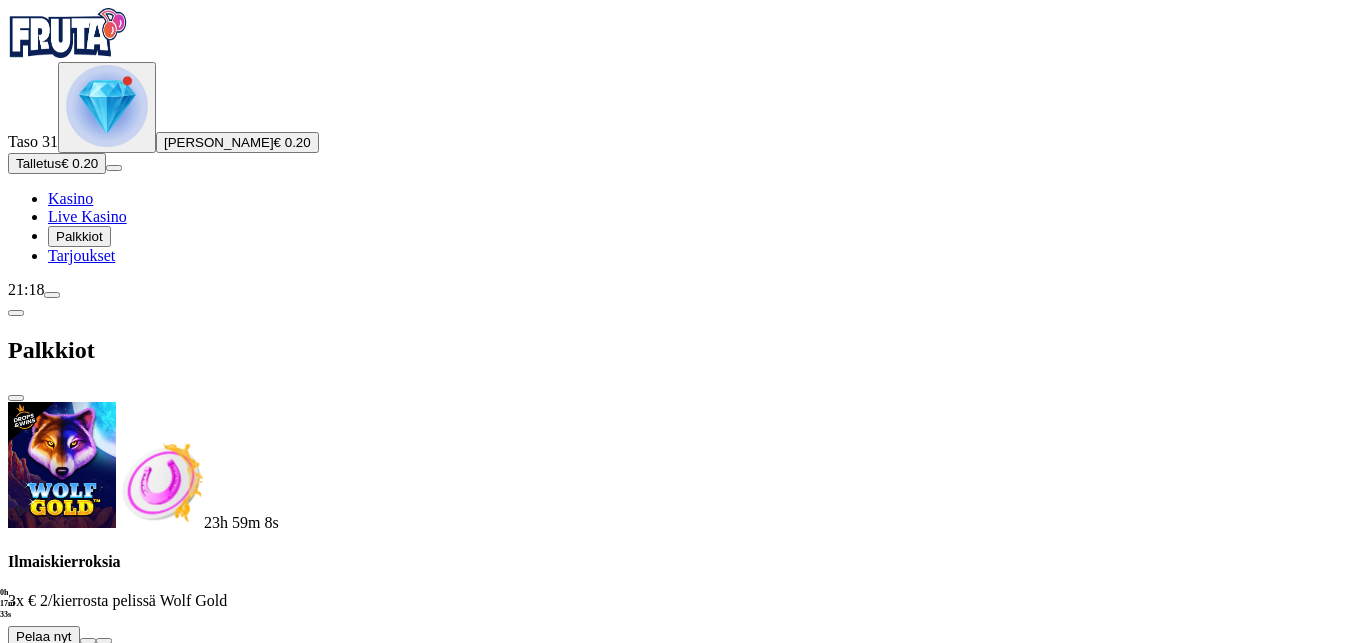 click at bounding box center [112, 2356] 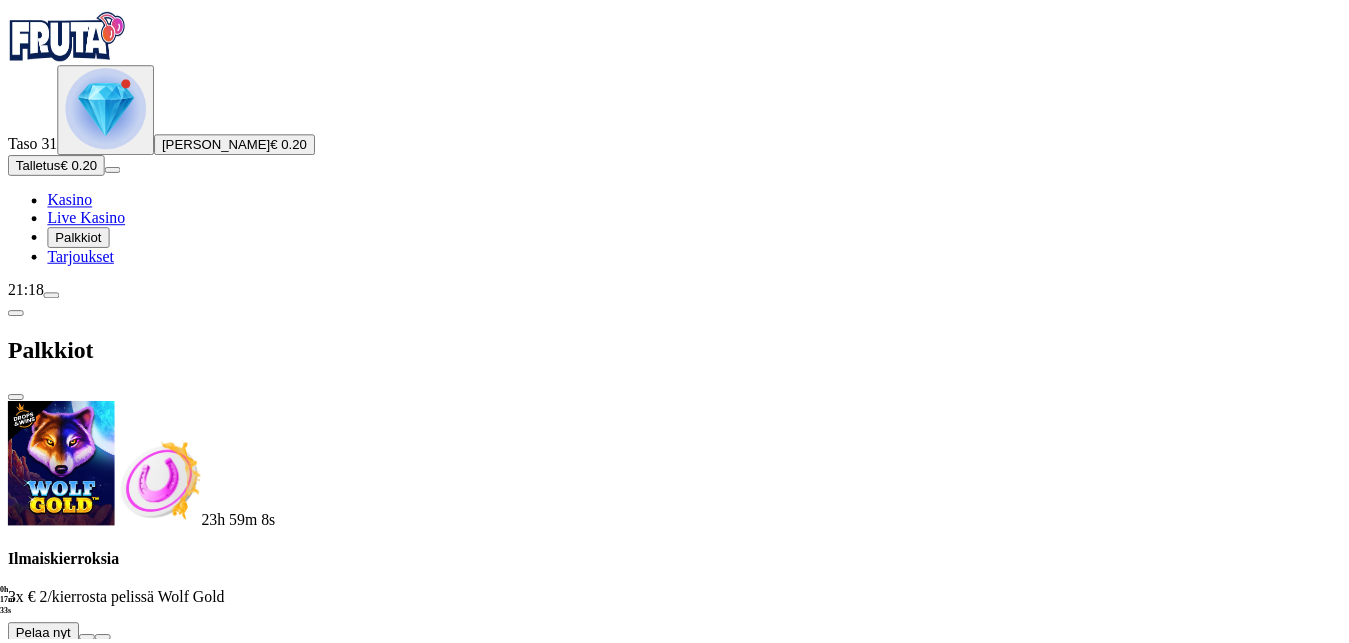 scroll, scrollTop: 0, scrollLeft: 0, axis: both 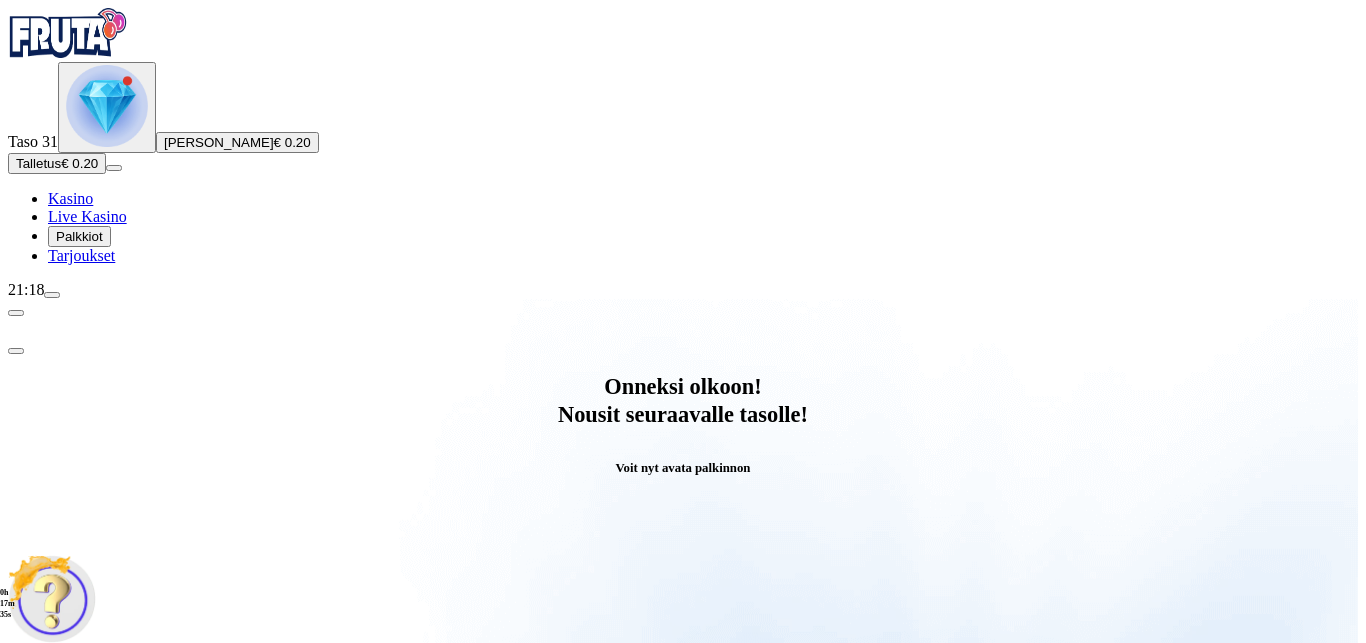 click on "Avaa palkinto" at bounding box center [683, 795] 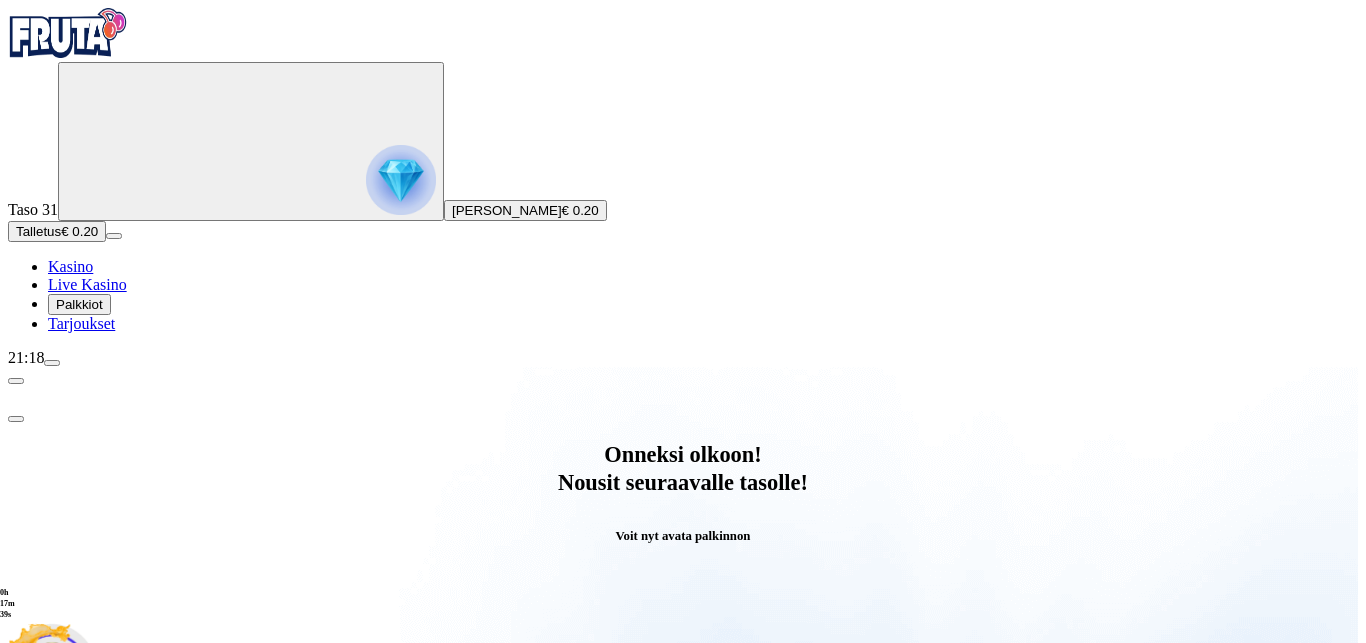 click at bounding box center (88, 1067) 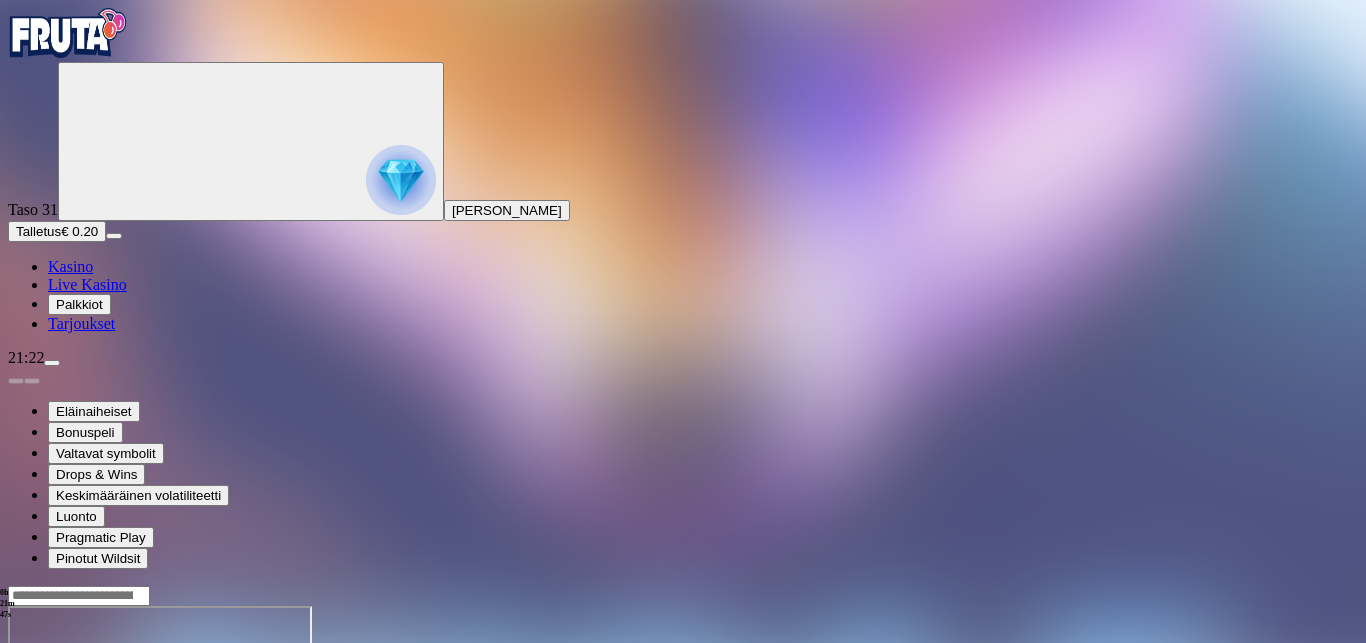 click at bounding box center (16, 778) 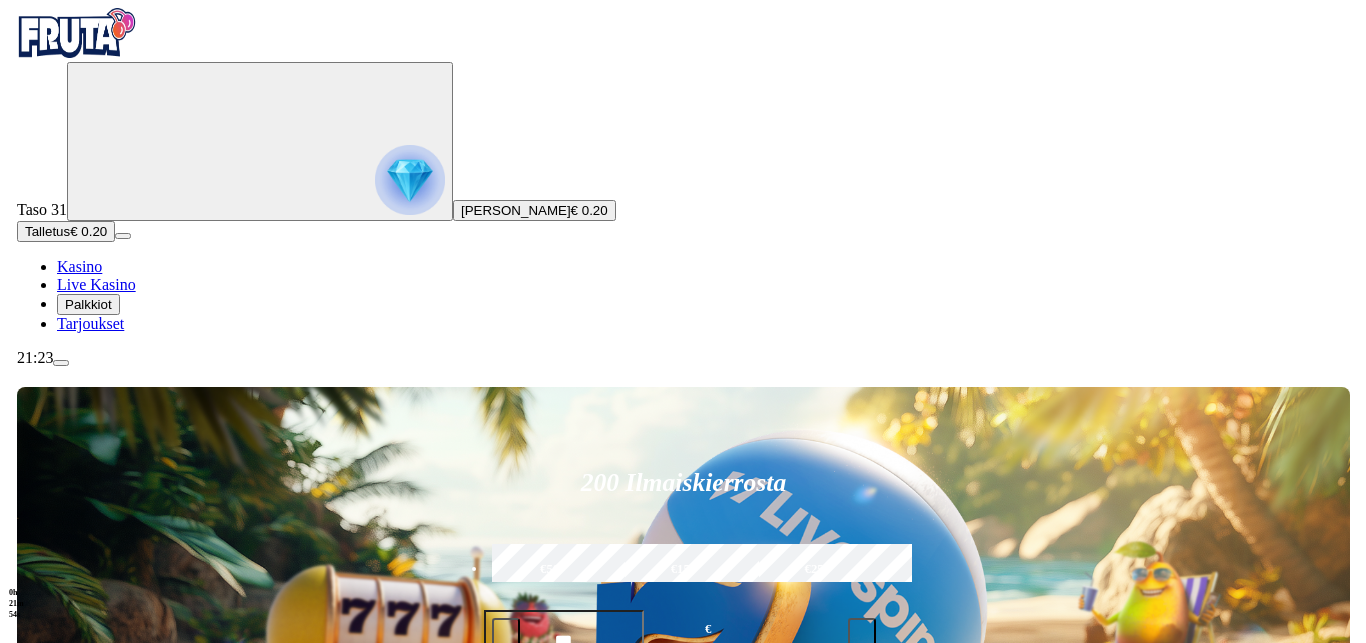 scroll, scrollTop: 190, scrollLeft: 0, axis: vertical 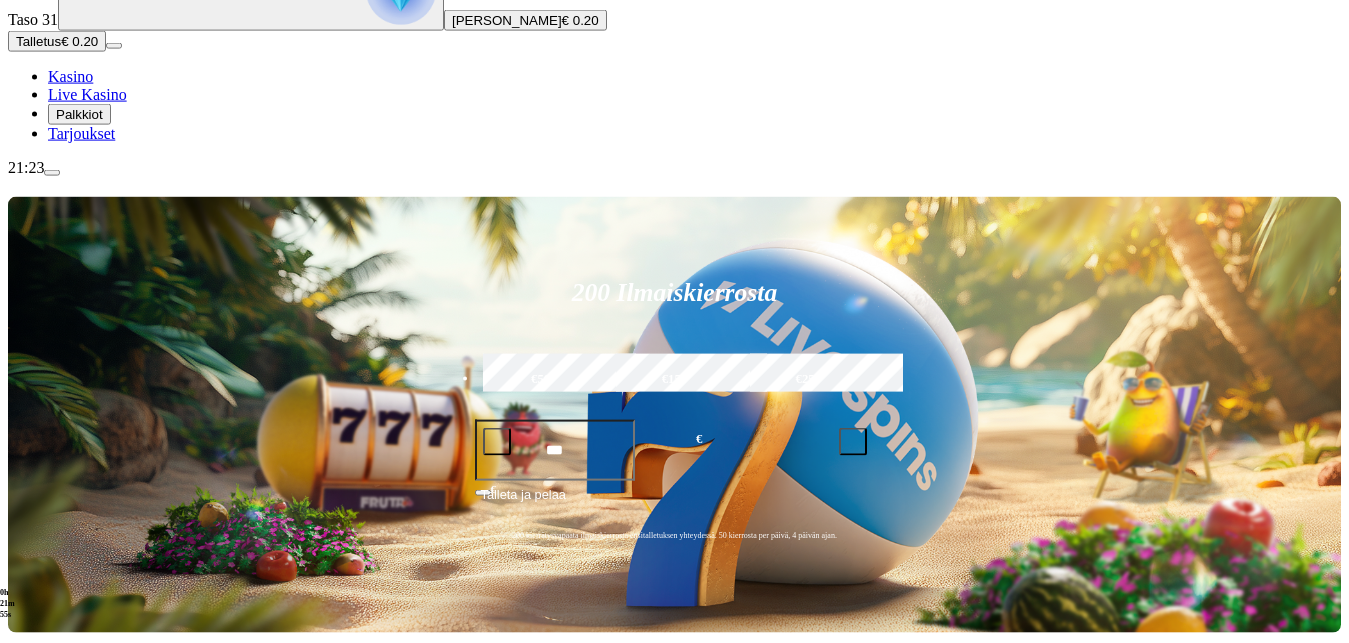 click at bounding box center (52, 173) 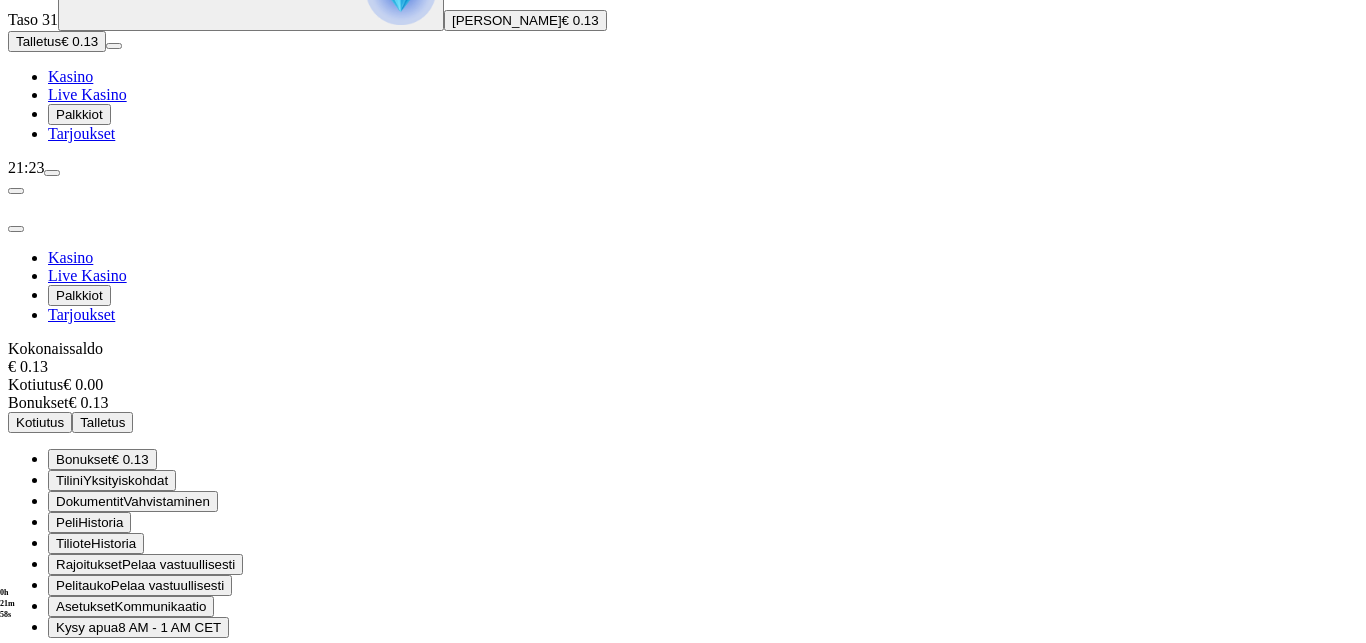 scroll, scrollTop: 69, scrollLeft: 0, axis: vertical 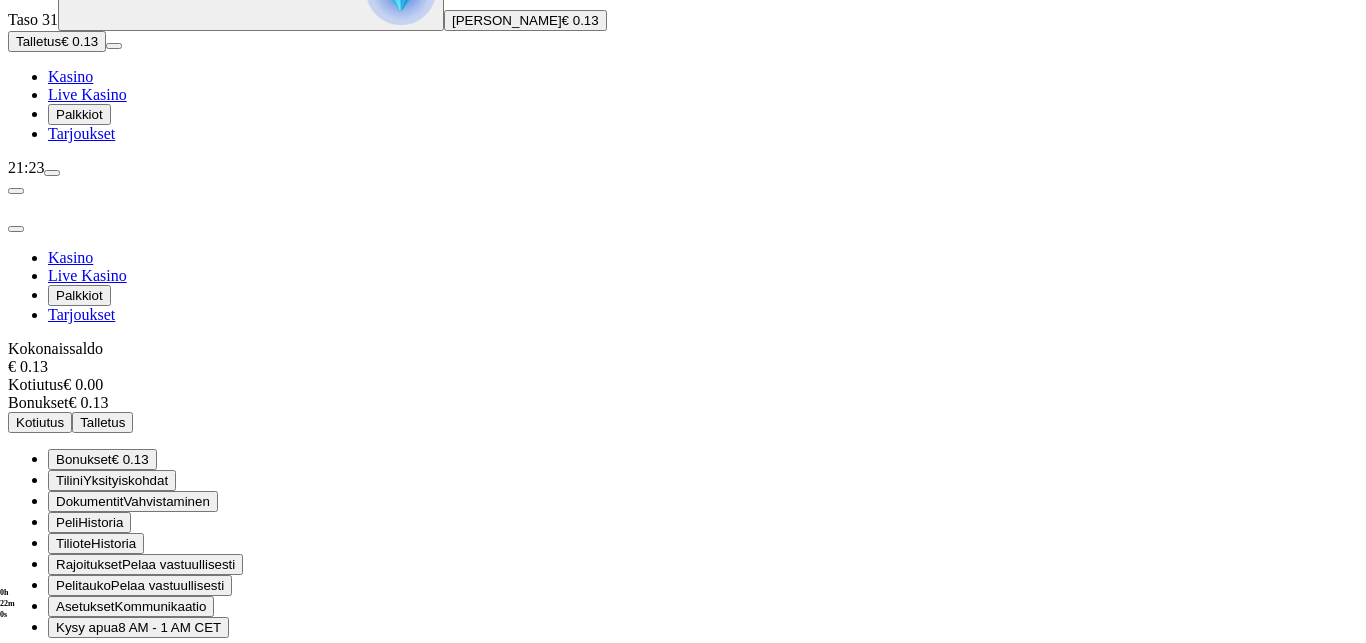 click on "Kirjaudu ulos" at bounding box center (54, 664) 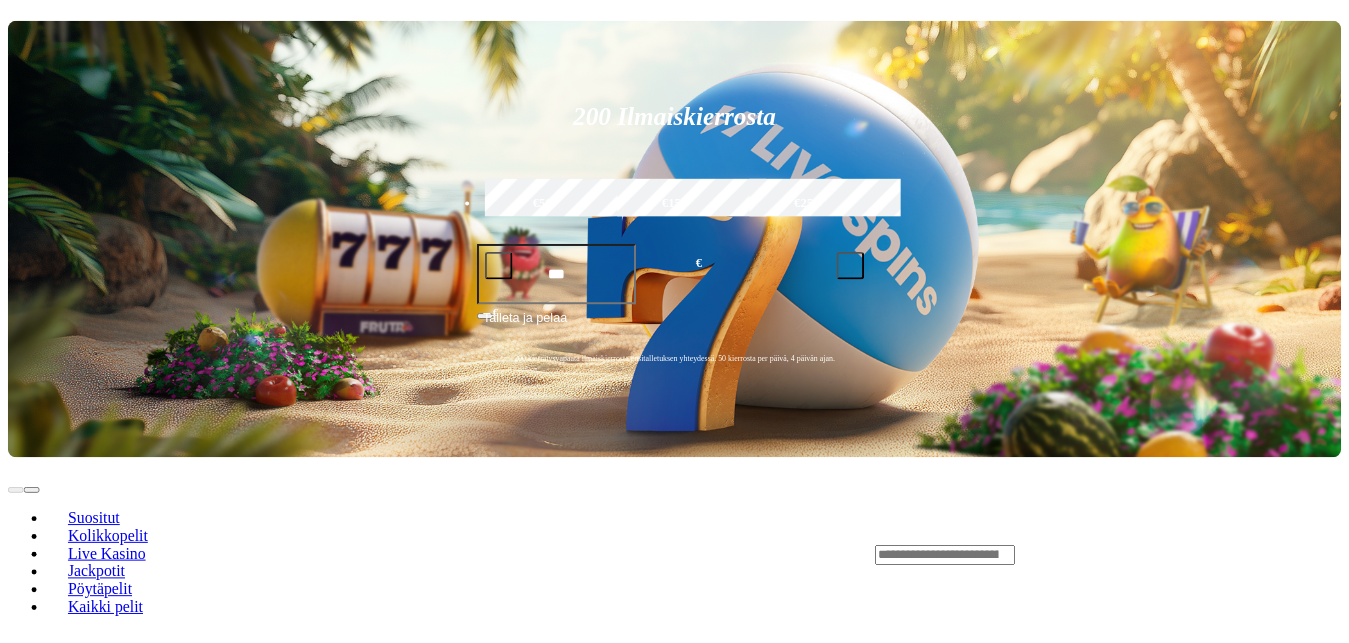 scroll, scrollTop: 0, scrollLeft: 0, axis: both 